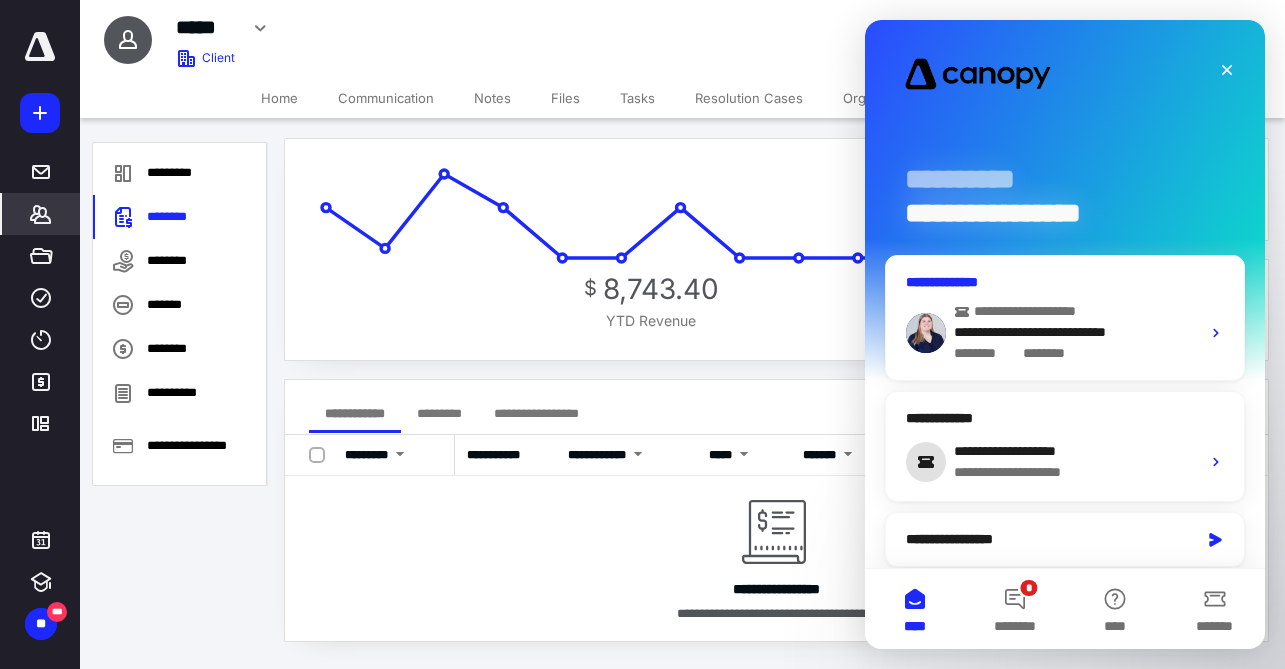scroll, scrollTop: 0, scrollLeft: 0, axis: both 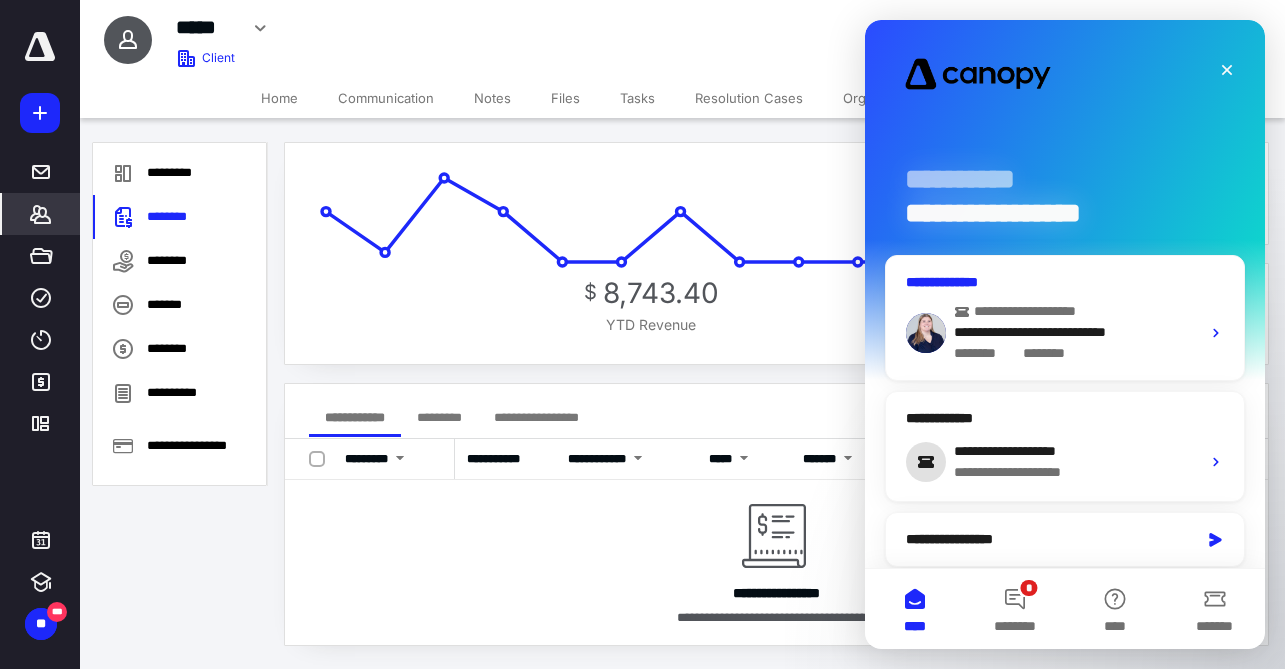 click on "**********" at bounding box center [1077, 332] 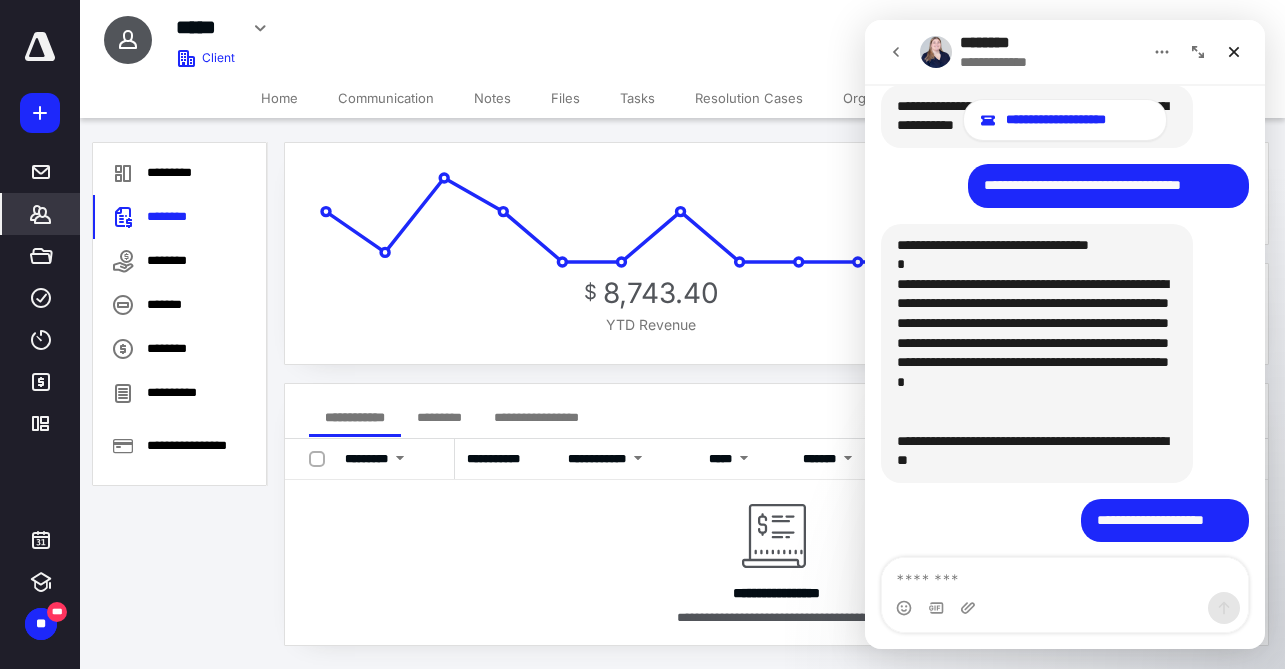 scroll, scrollTop: 4676, scrollLeft: 0, axis: vertical 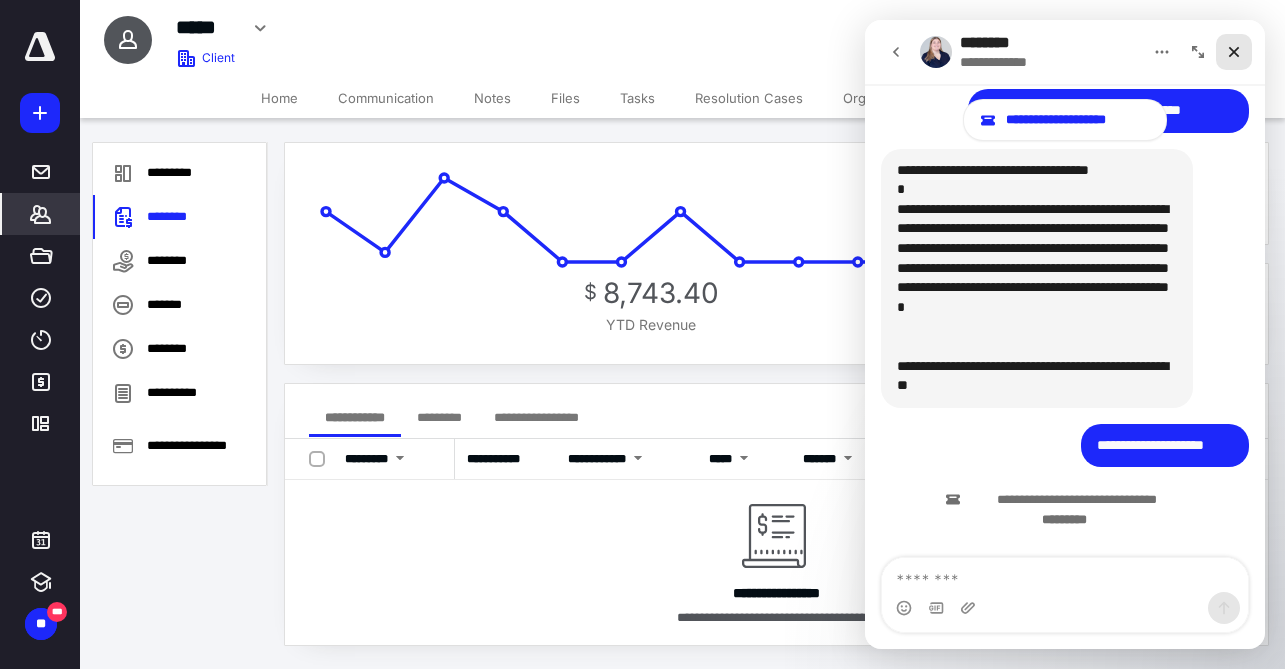 click 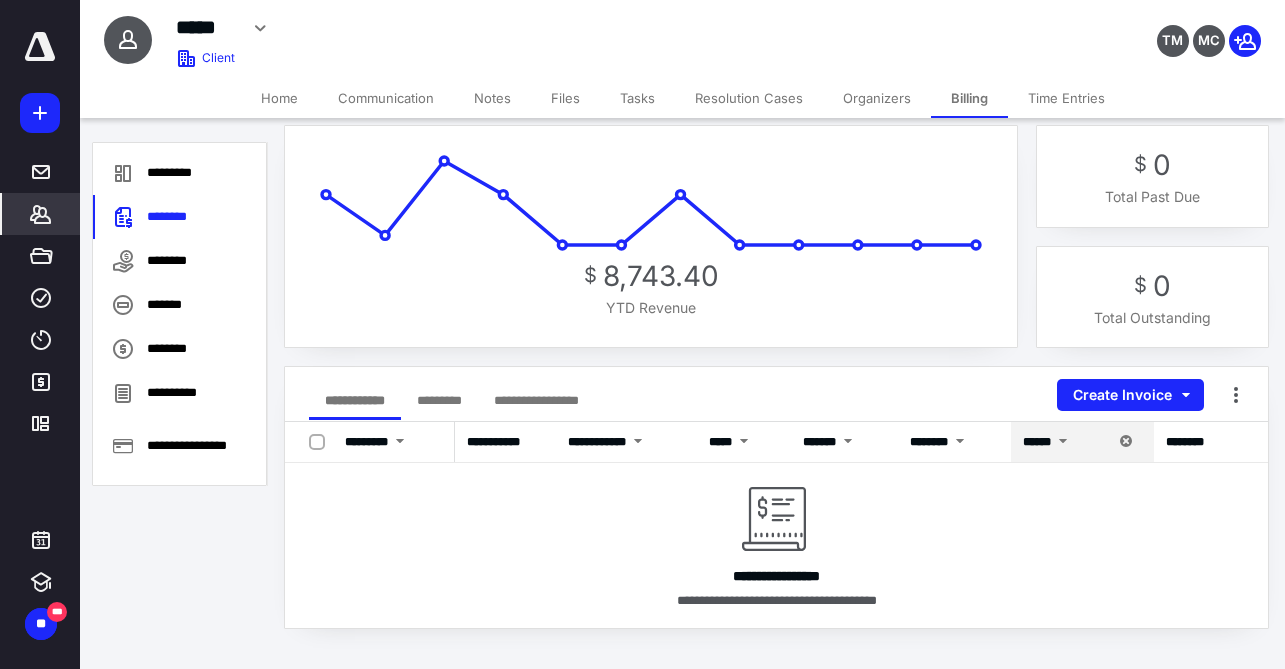 scroll, scrollTop: 20, scrollLeft: 0, axis: vertical 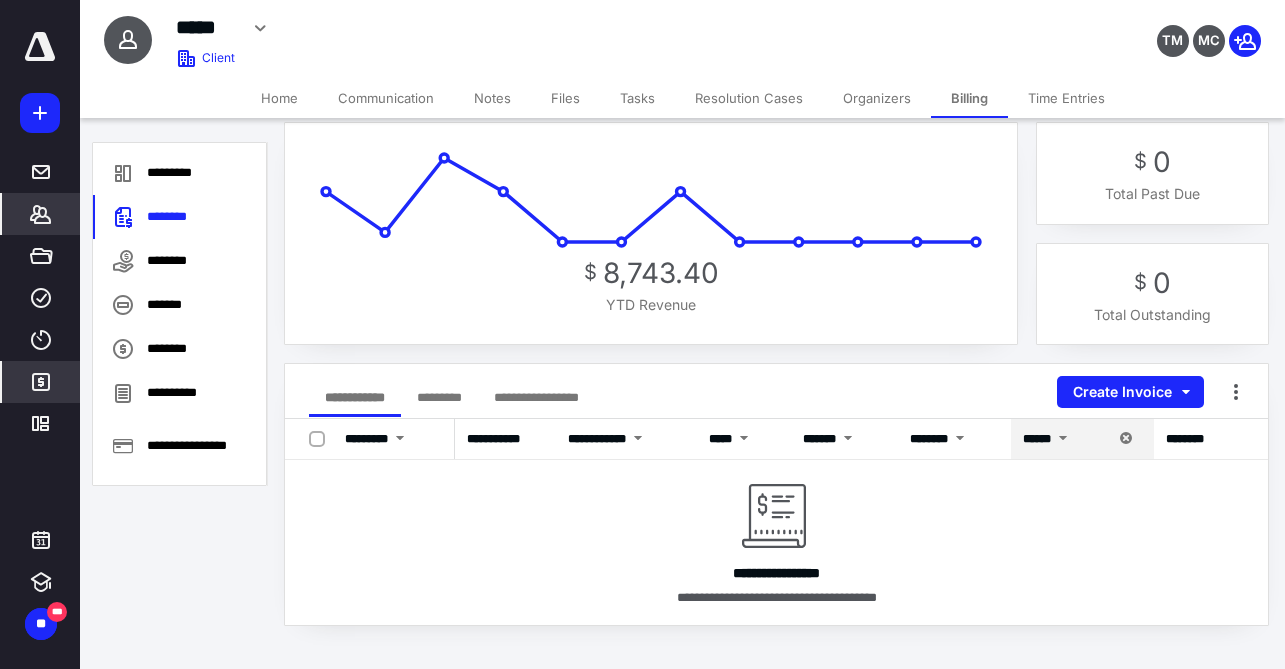 click 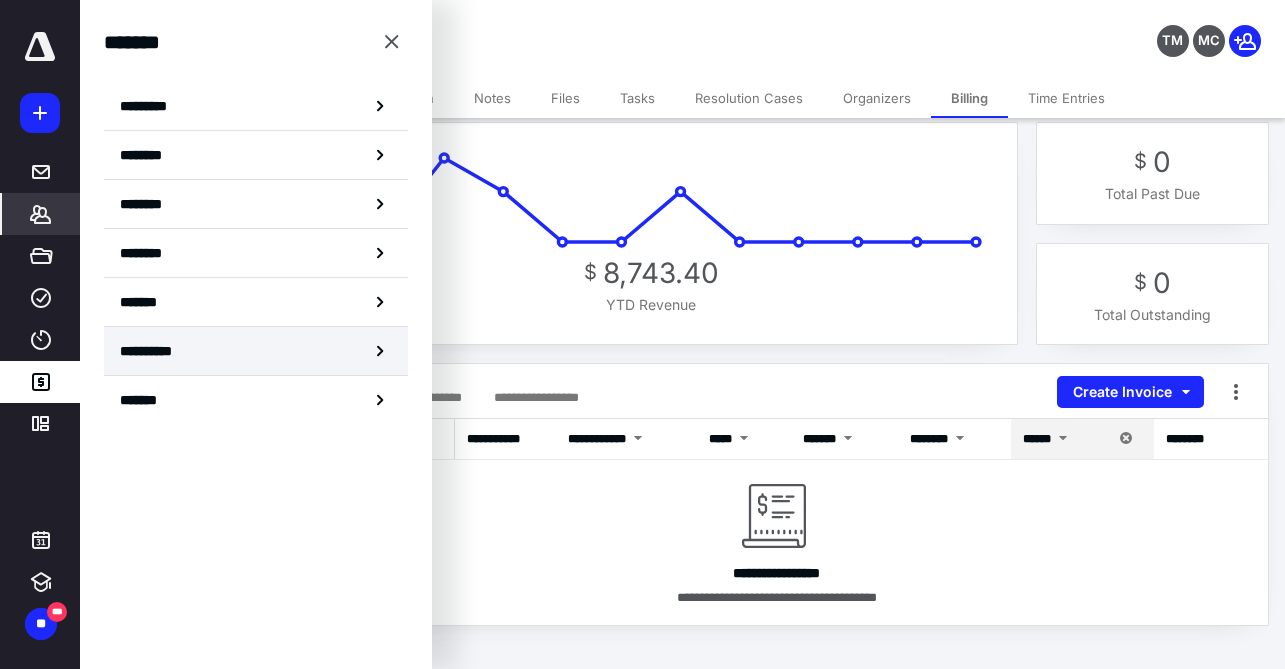 click on "**********" at bounding box center (256, 351) 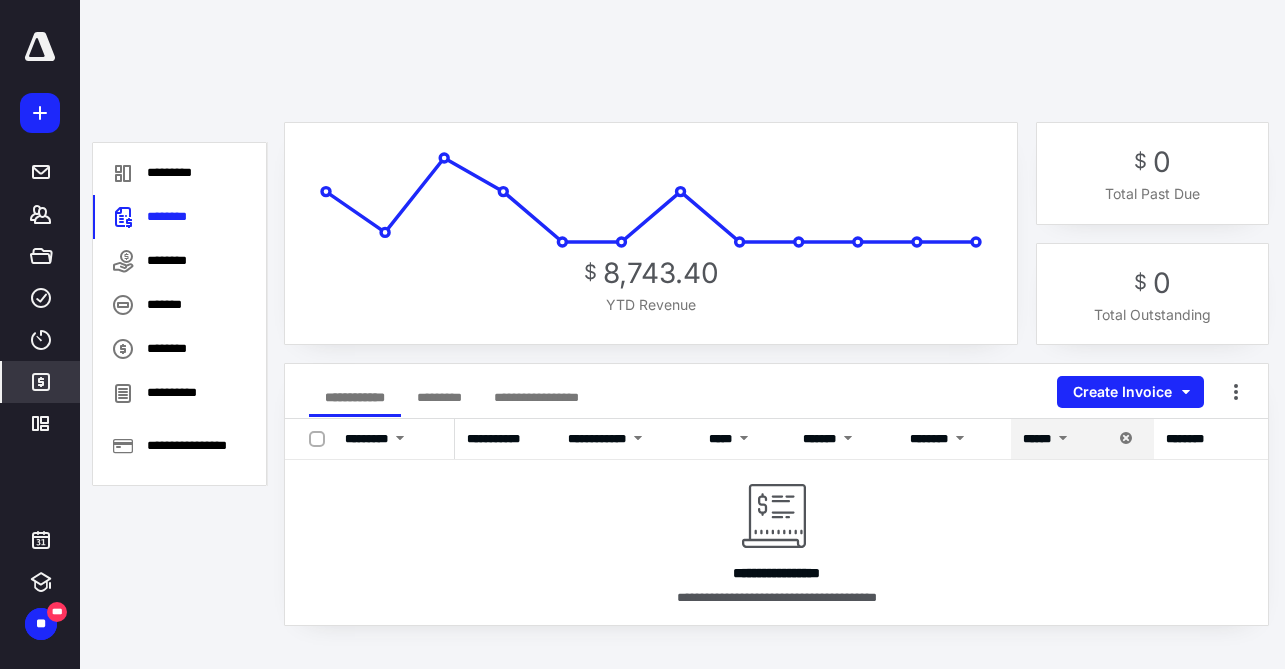 scroll, scrollTop: 0, scrollLeft: 0, axis: both 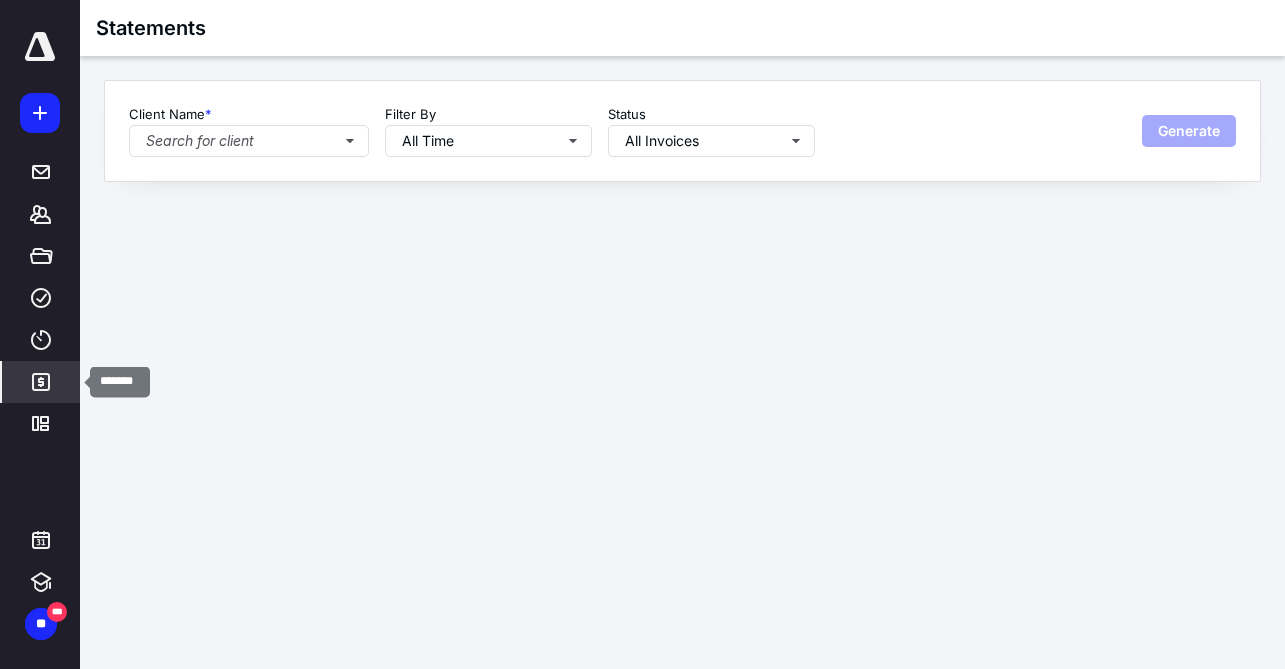 click 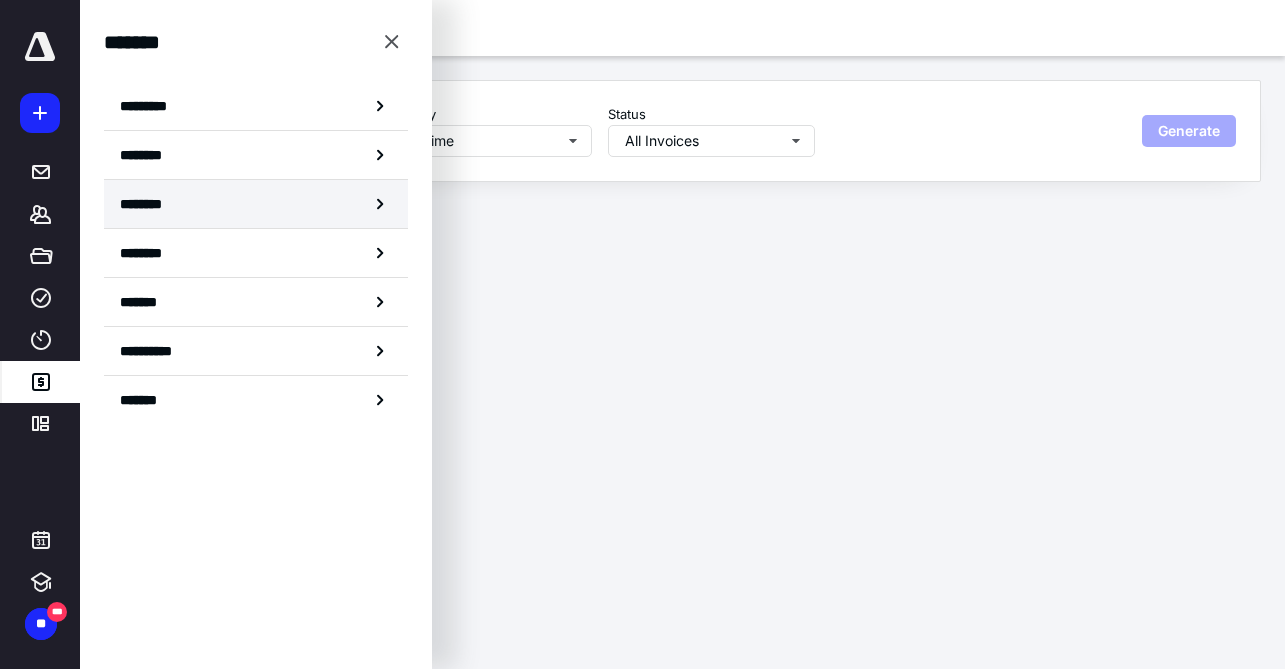 click on "********" at bounding box center [256, 204] 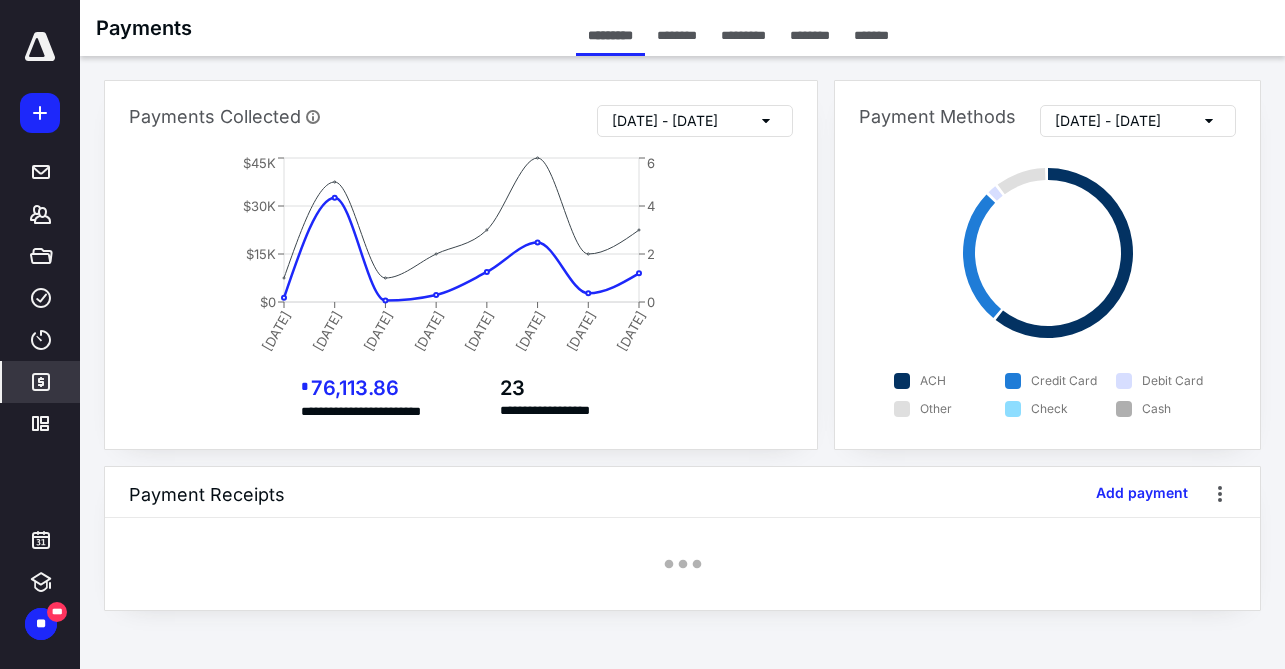 click on "********" at bounding box center [810, 35] 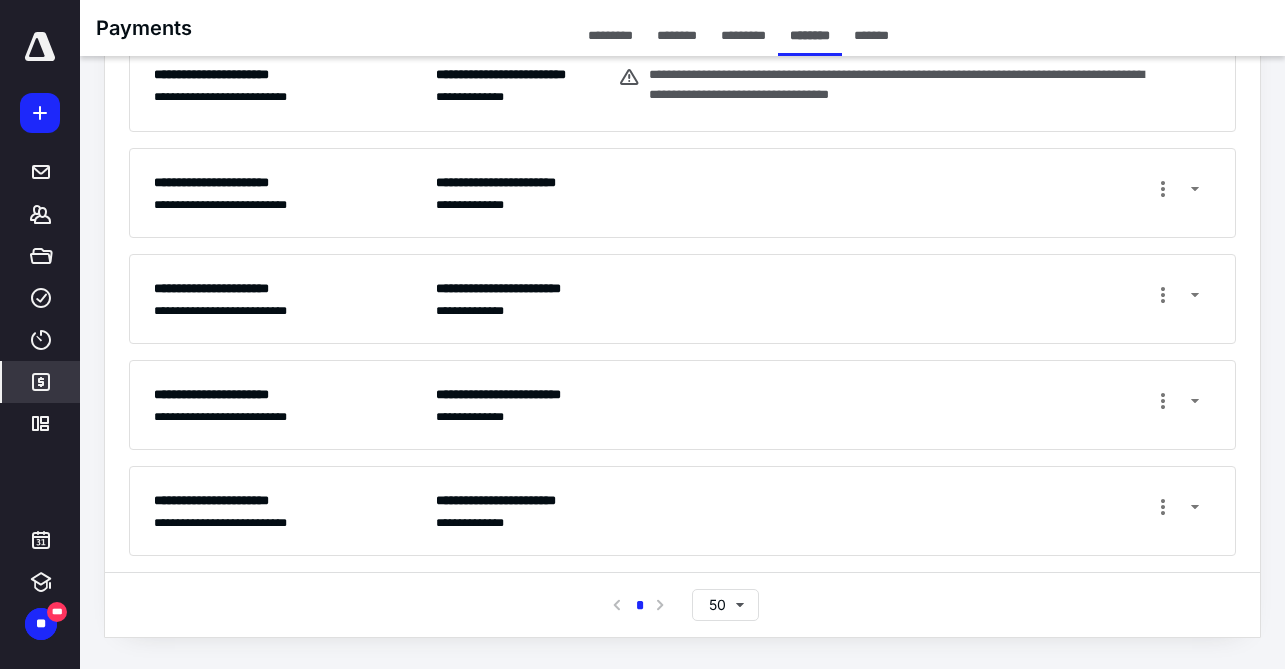 scroll, scrollTop: 176, scrollLeft: 0, axis: vertical 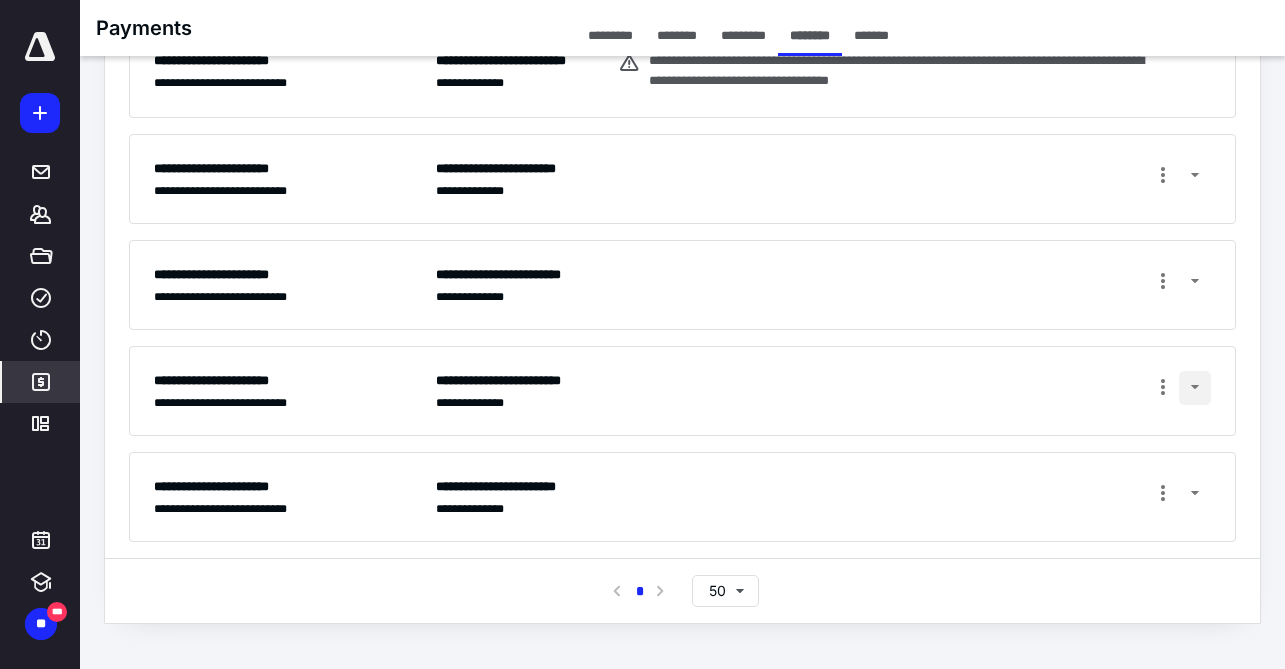 click at bounding box center (1195, 388) 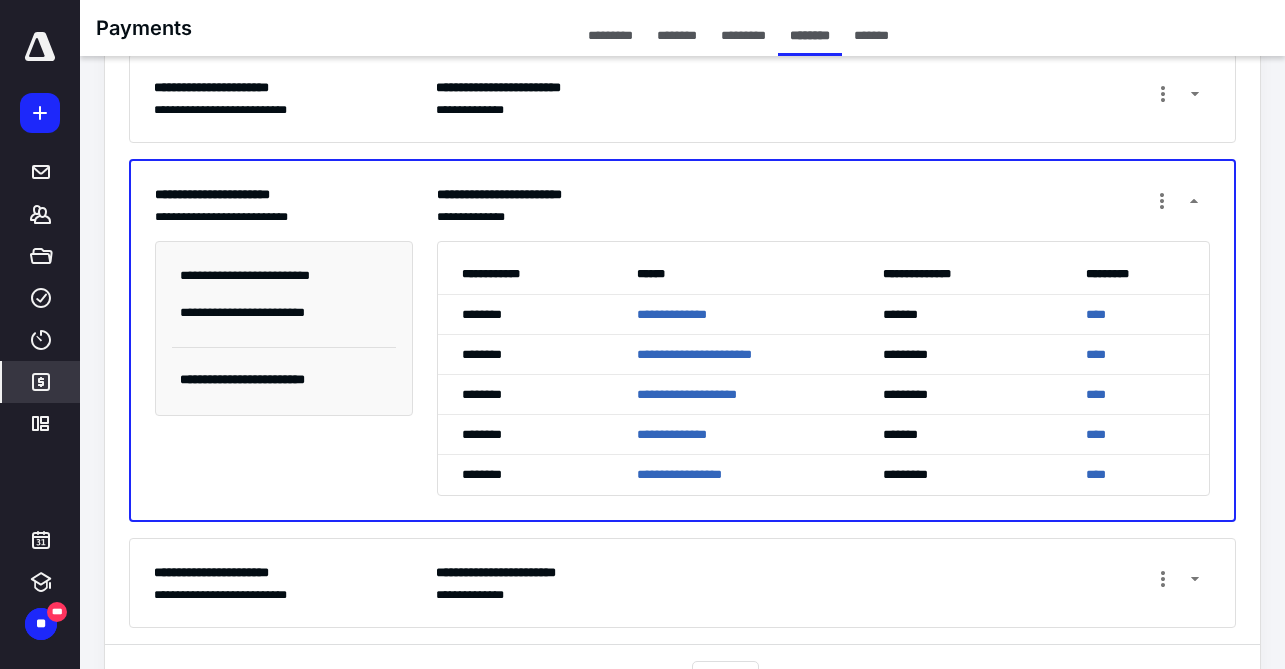 scroll, scrollTop: 377, scrollLeft: 0, axis: vertical 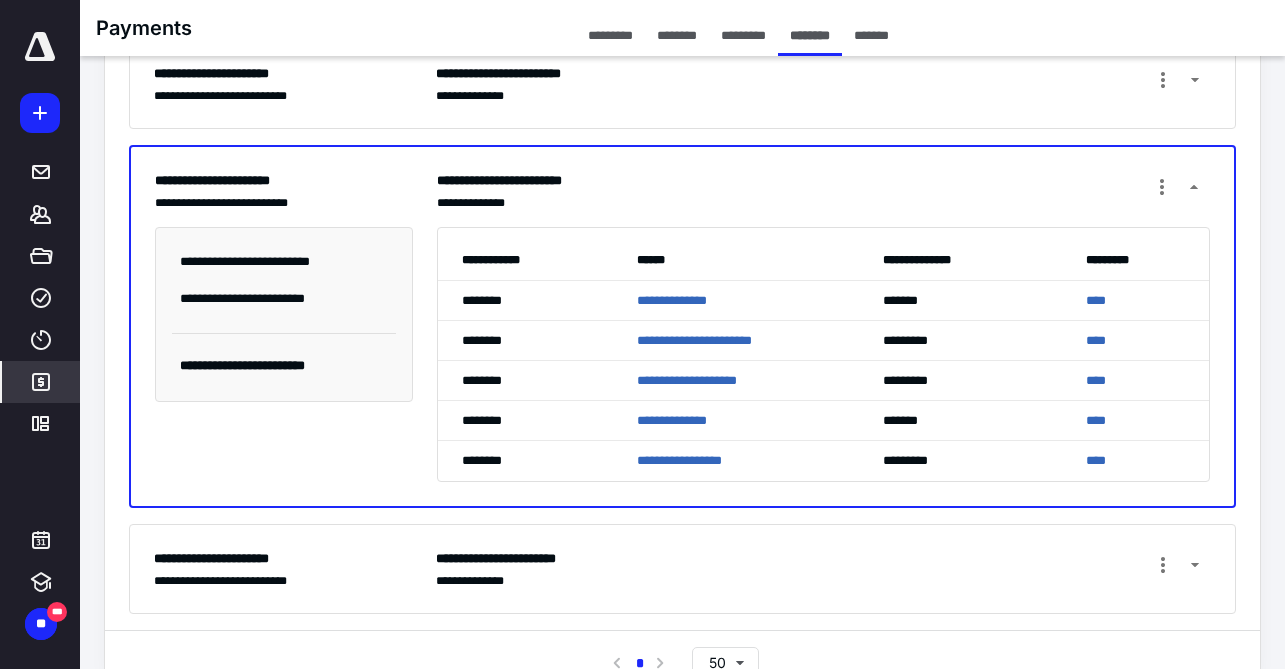 click at bounding box center [1195, 566] 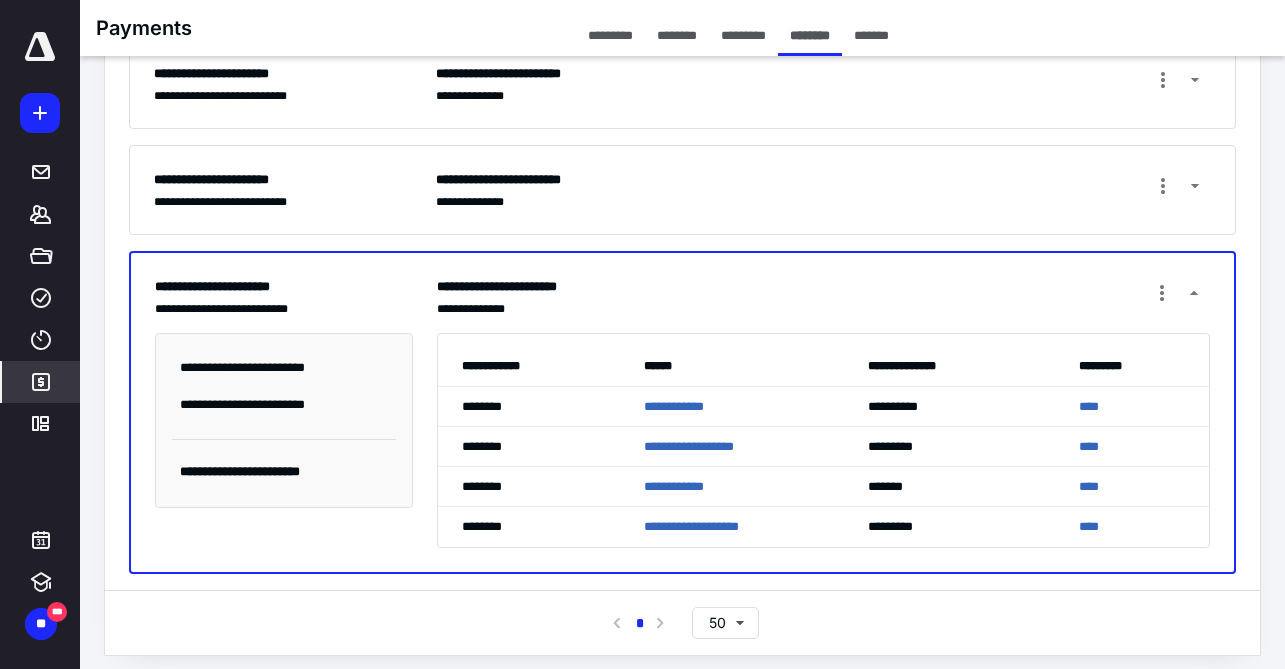 scroll, scrollTop: 409, scrollLeft: 0, axis: vertical 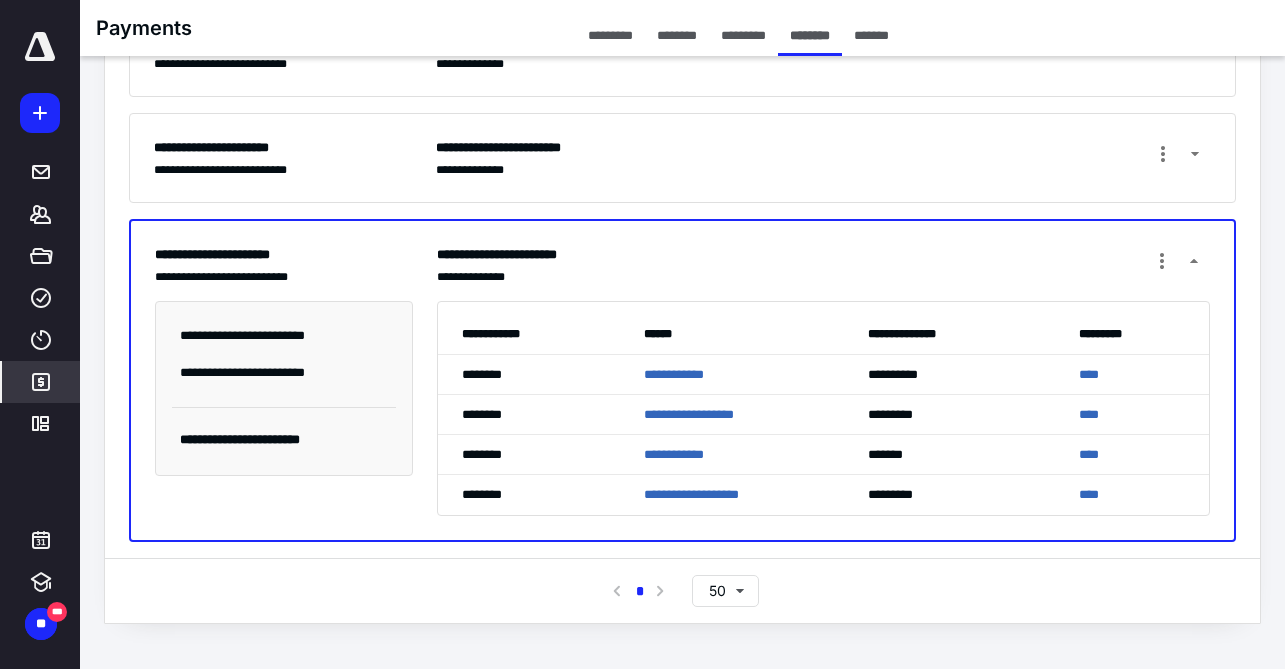 click at bounding box center [1194, 262] 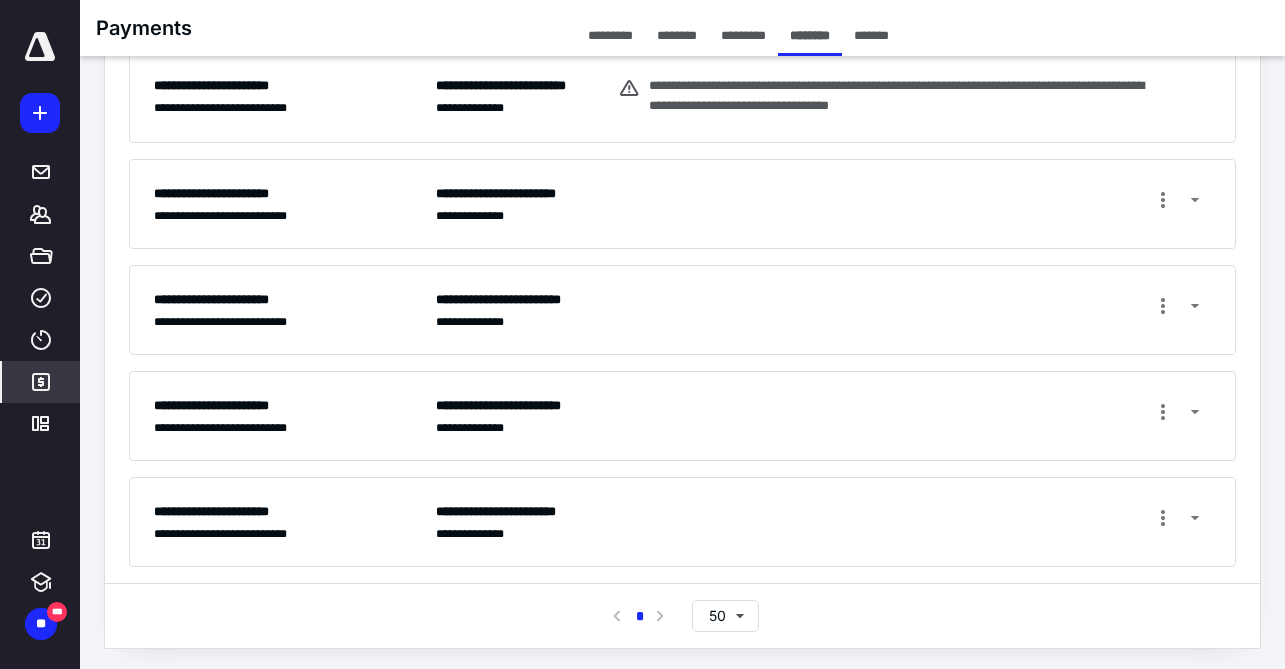 scroll, scrollTop: 0, scrollLeft: 0, axis: both 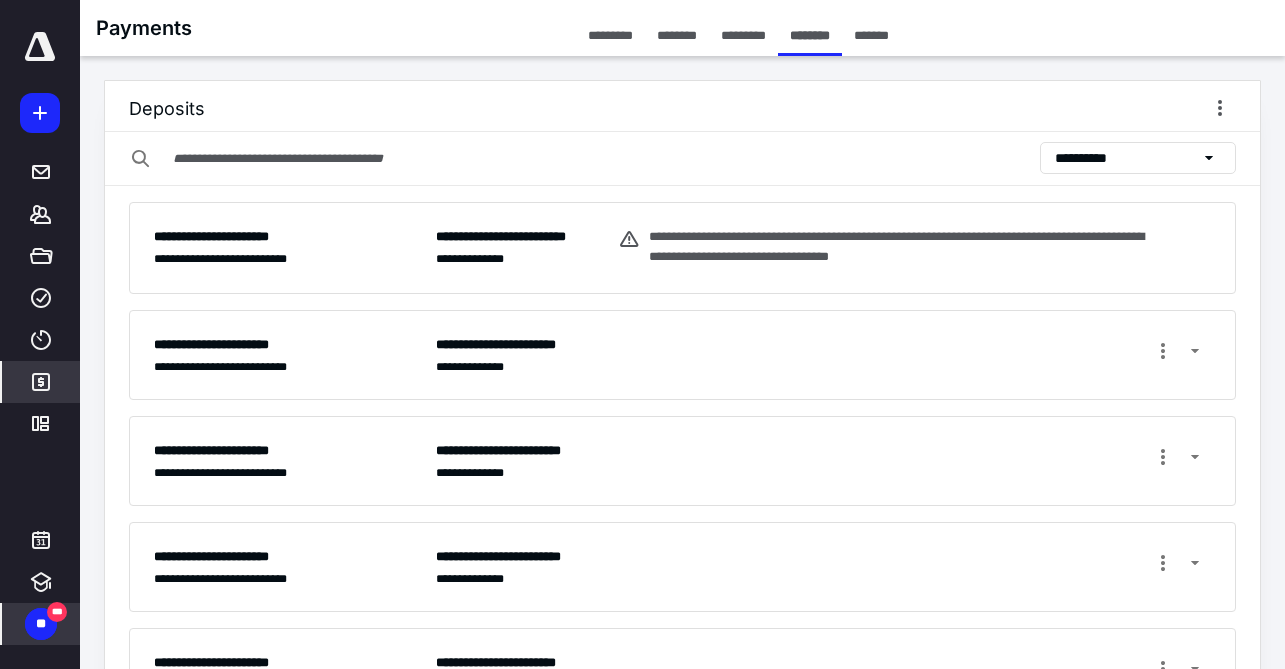 click on "**" at bounding box center (41, 624) 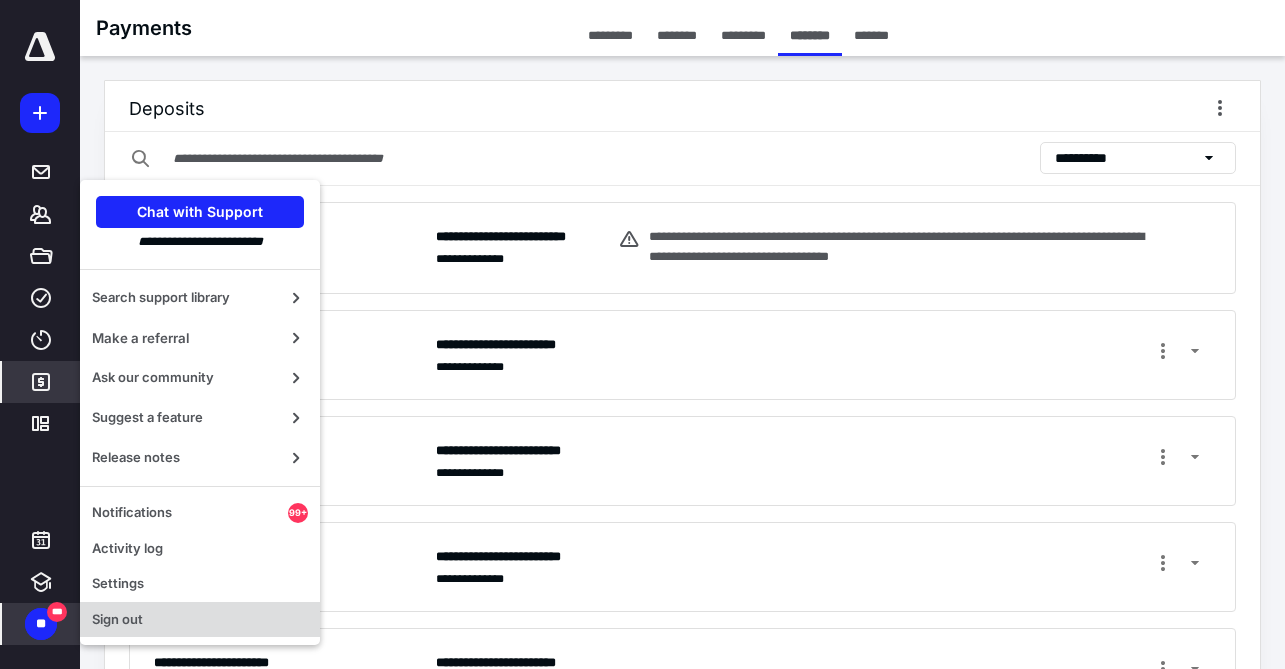 drag, startPoint x: 137, startPoint y: 621, endPoint x: 211, endPoint y: 606, distance: 75.50497 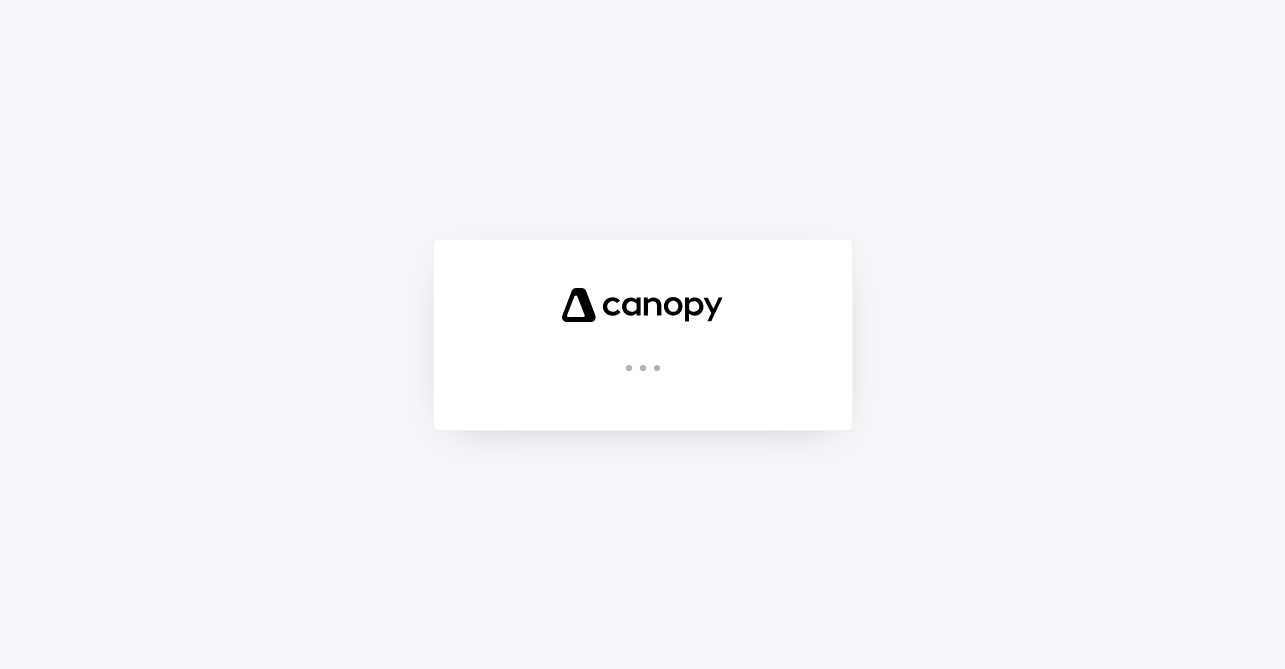 scroll, scrollTop: 0, scrollLeft: 0, axis: both 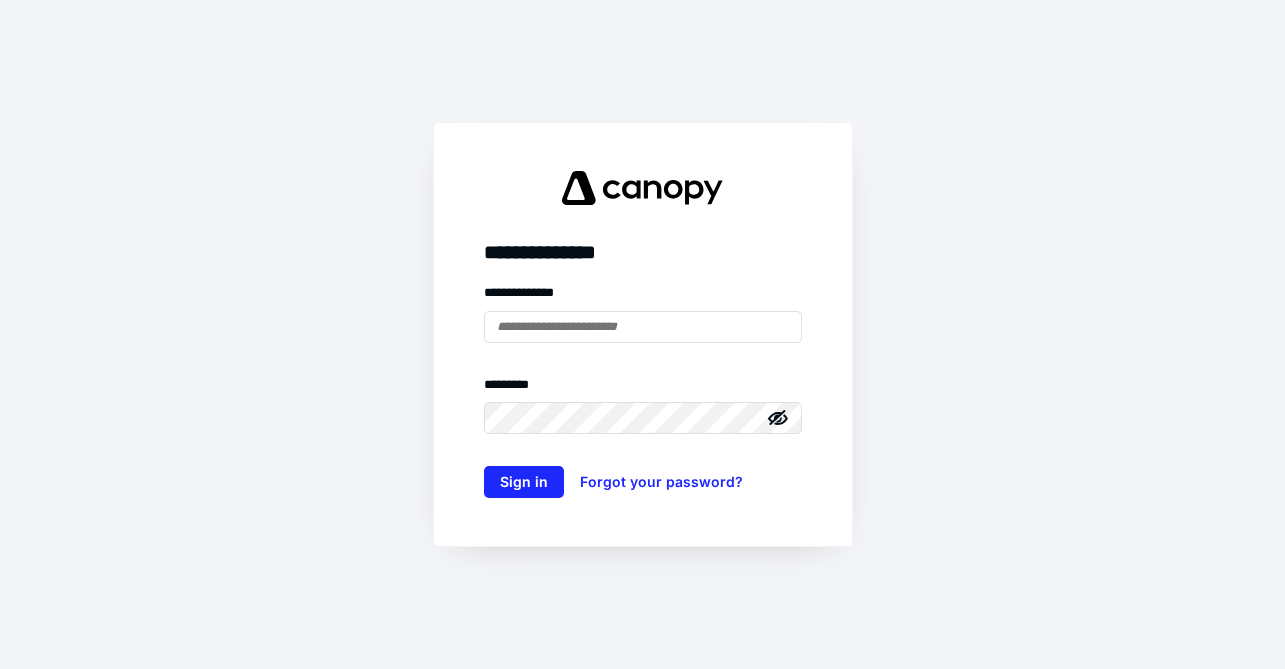 type on "**********" 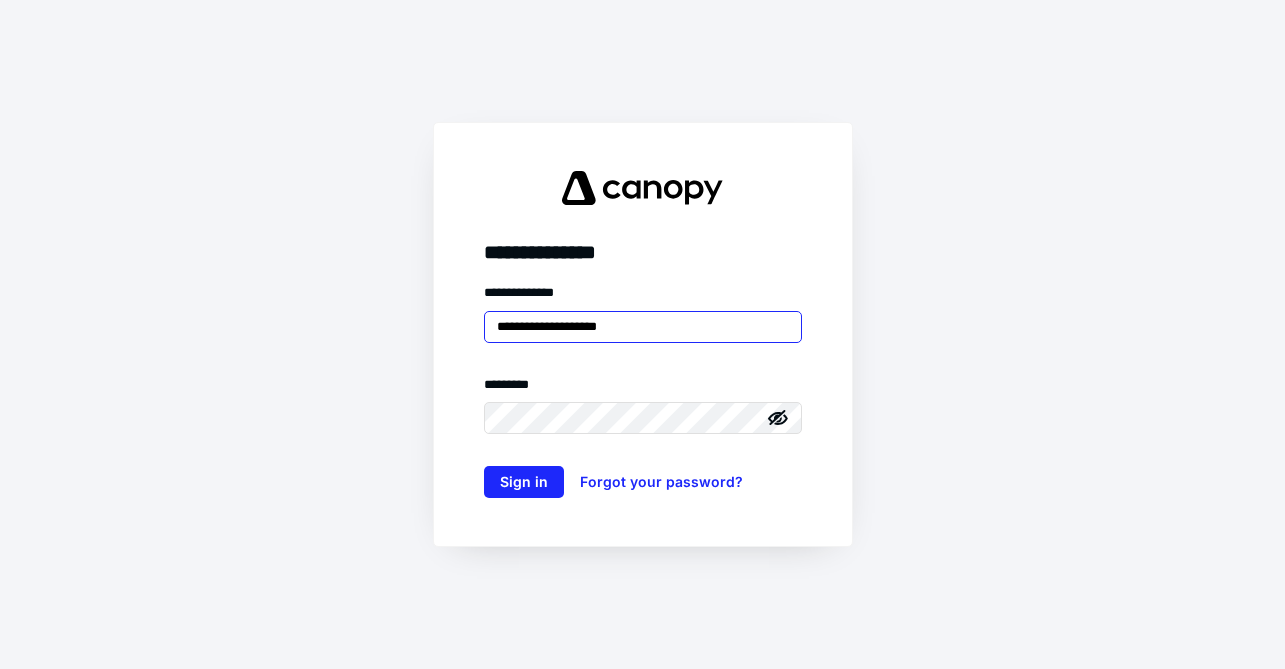 scroll, scrollTop: 0, scrollLeft: 0, axis: both 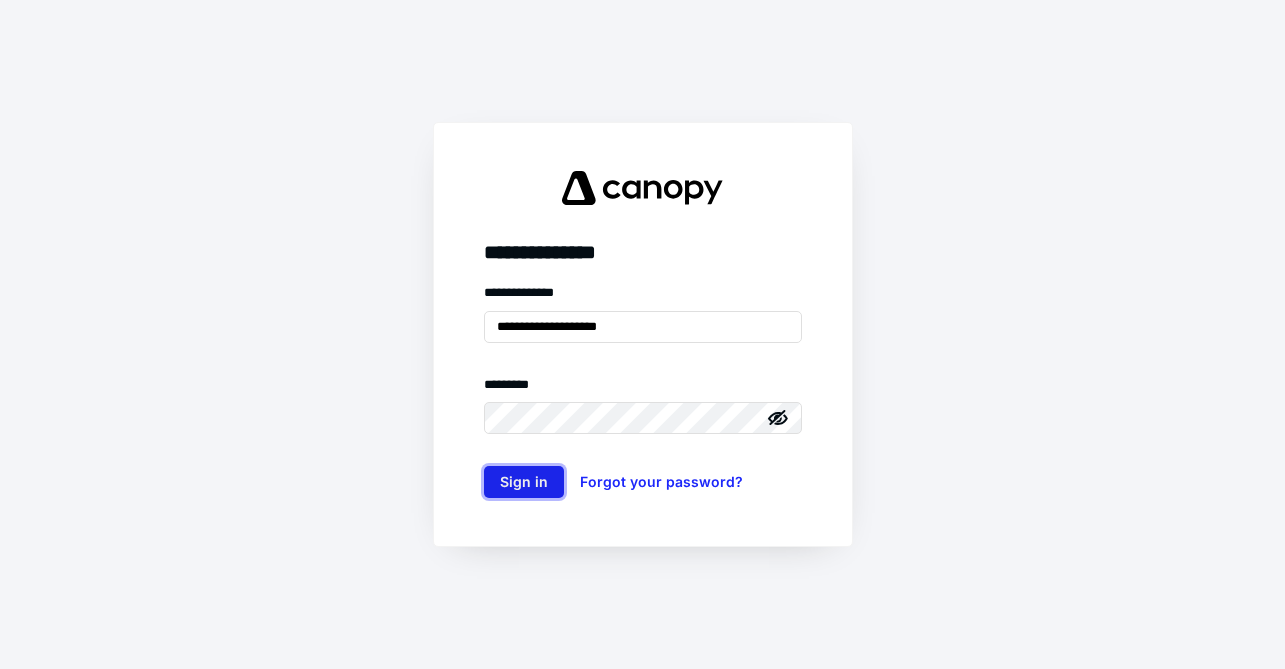click on "Sign in" at bounding box center (524, 482) 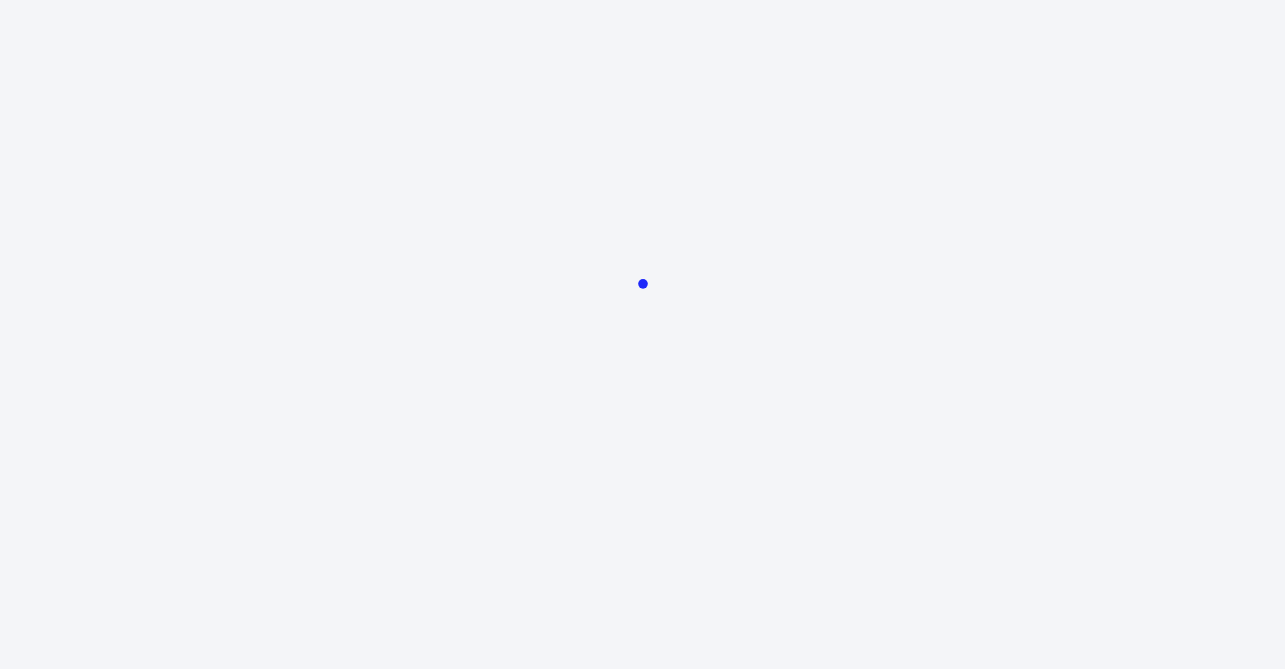 scroll, scrollTop: 0, scrollLeft: 0, axis: both 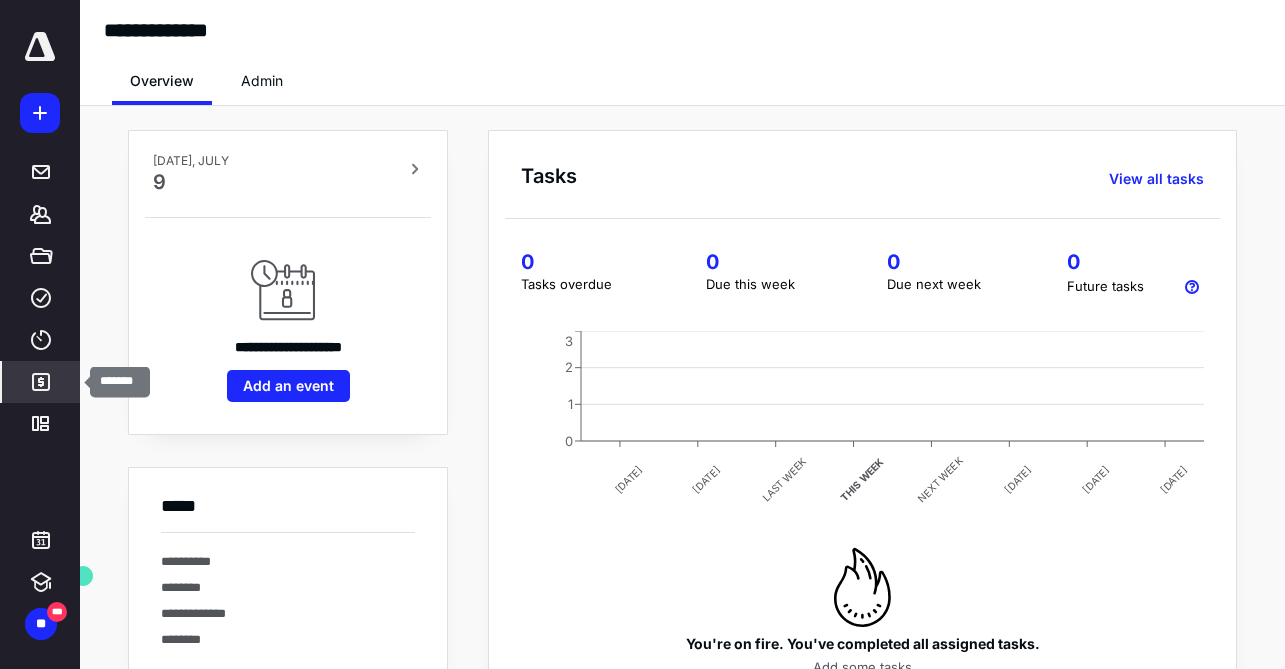 click 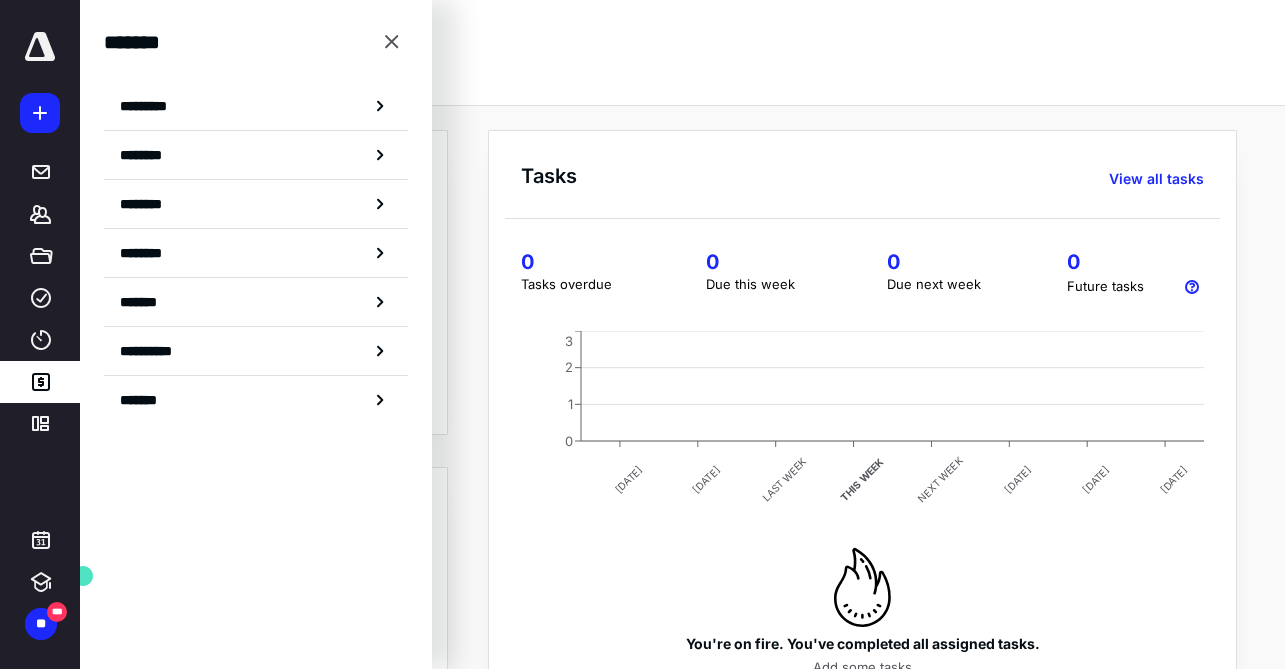 click on "********" at bounding box center [256, 204] 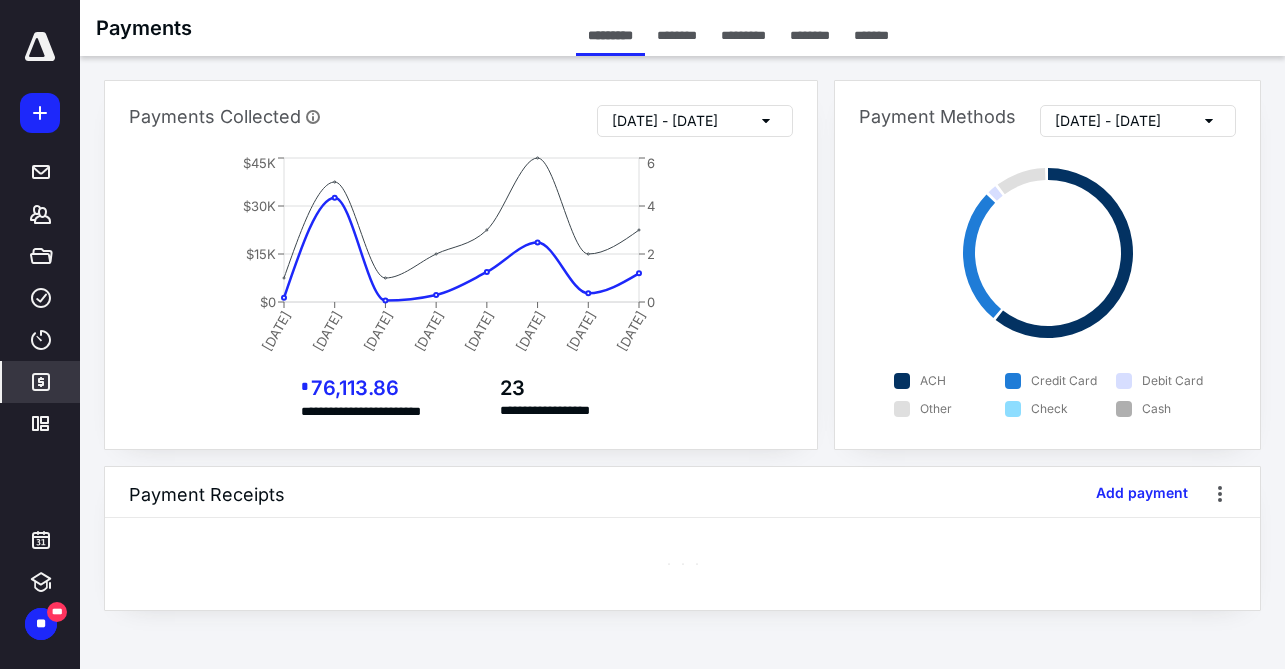 click on "********" at bounding box center (810, 35) 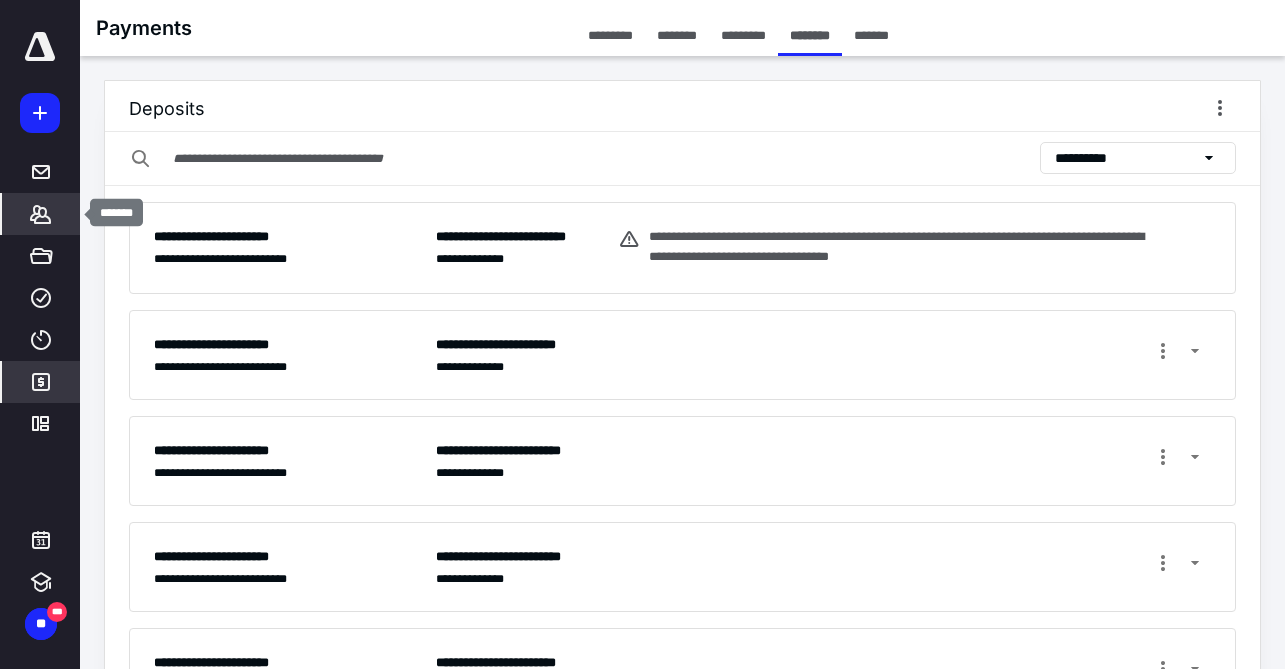 click on "*******" at bounding box center (41, 214) 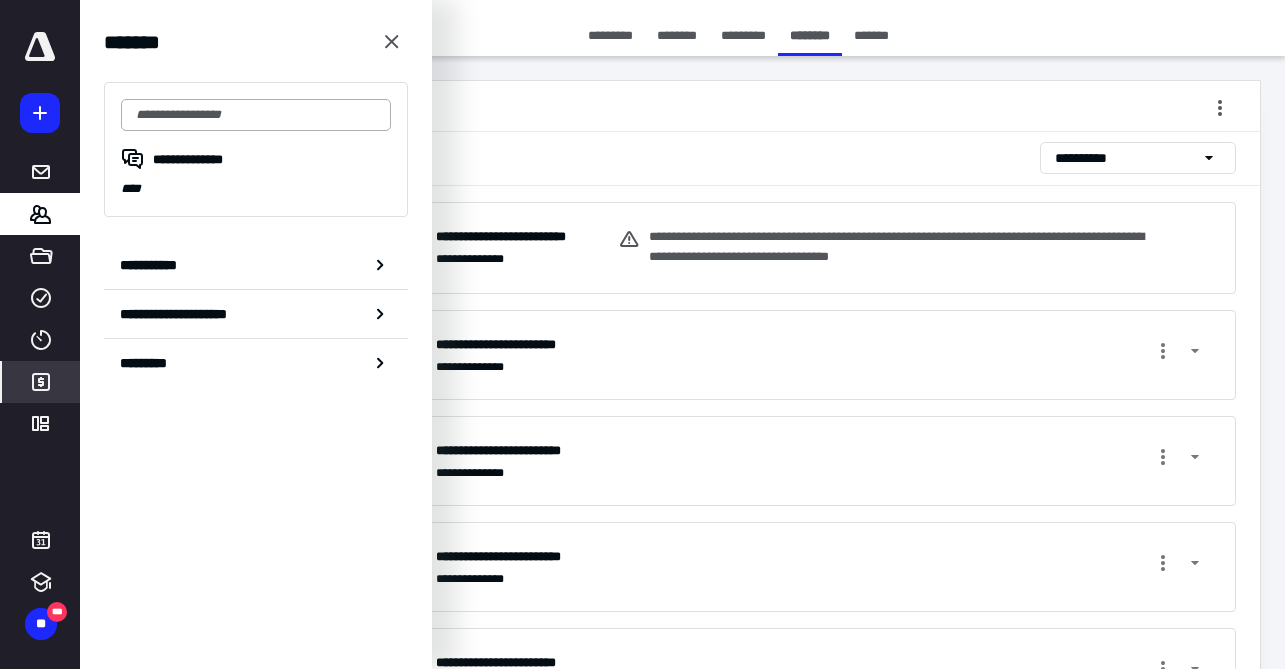 click at bounding box center [256, 115] 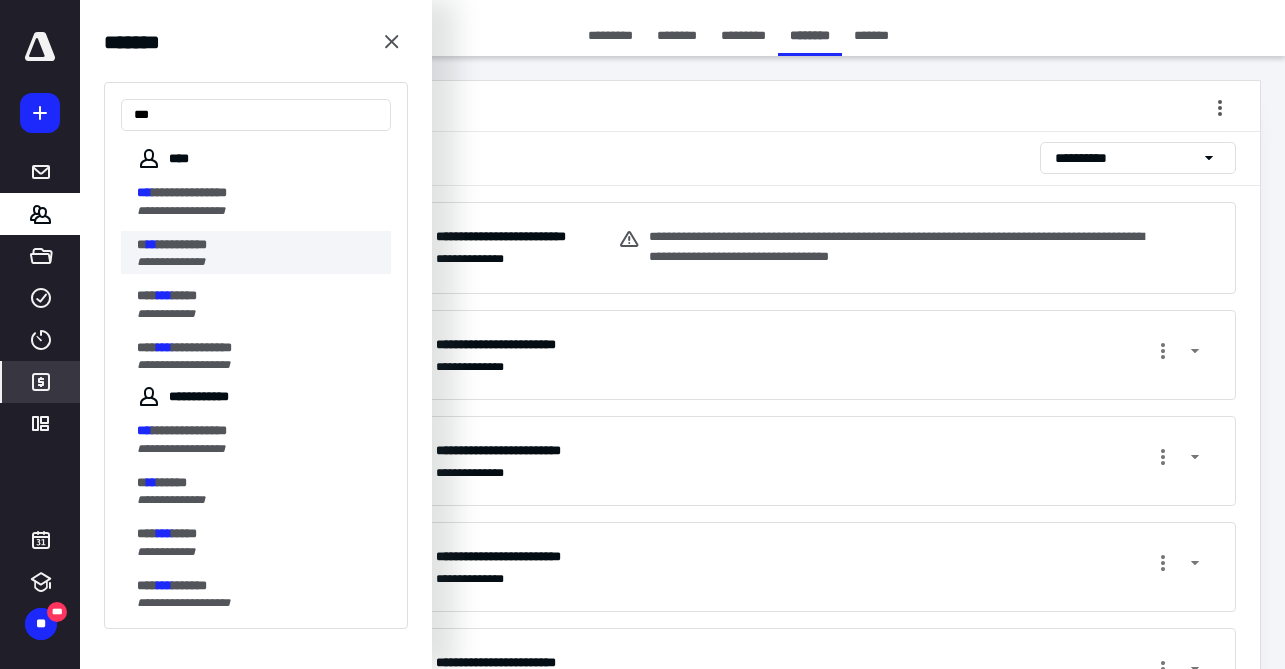 scroll, scrollTop: 5, scrollLeft: 0, axis: vertical 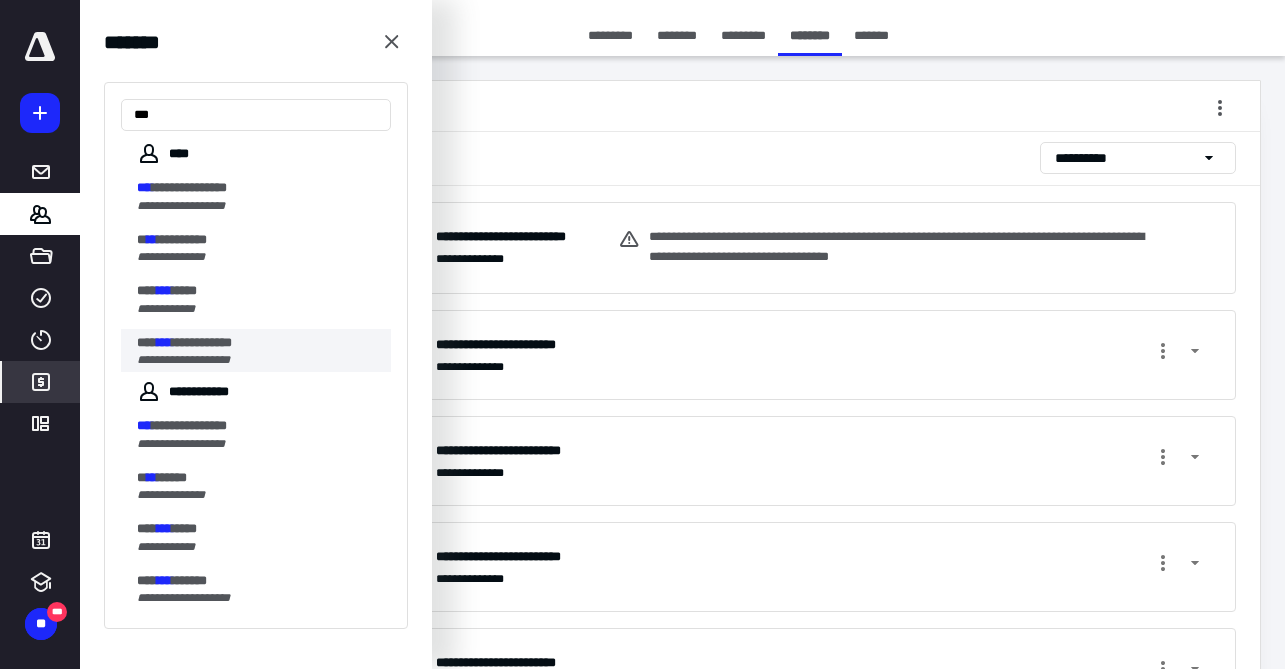 type on "***" 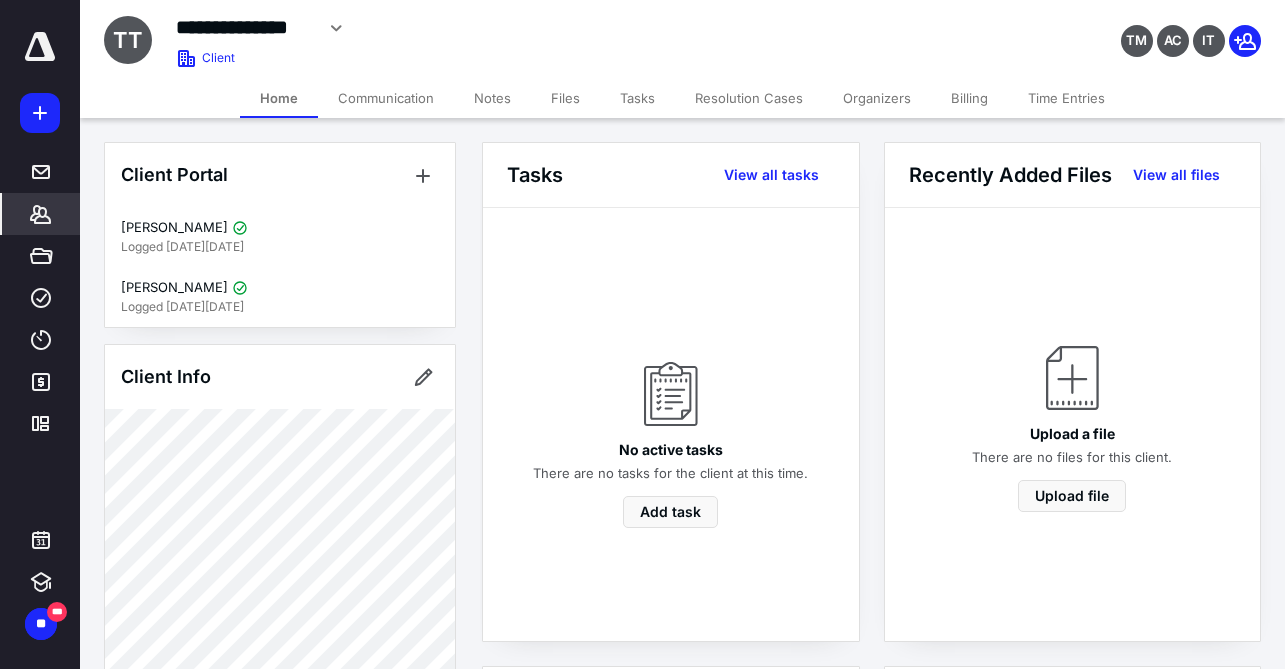 click on "Billing" at bounding box center [969, 98] 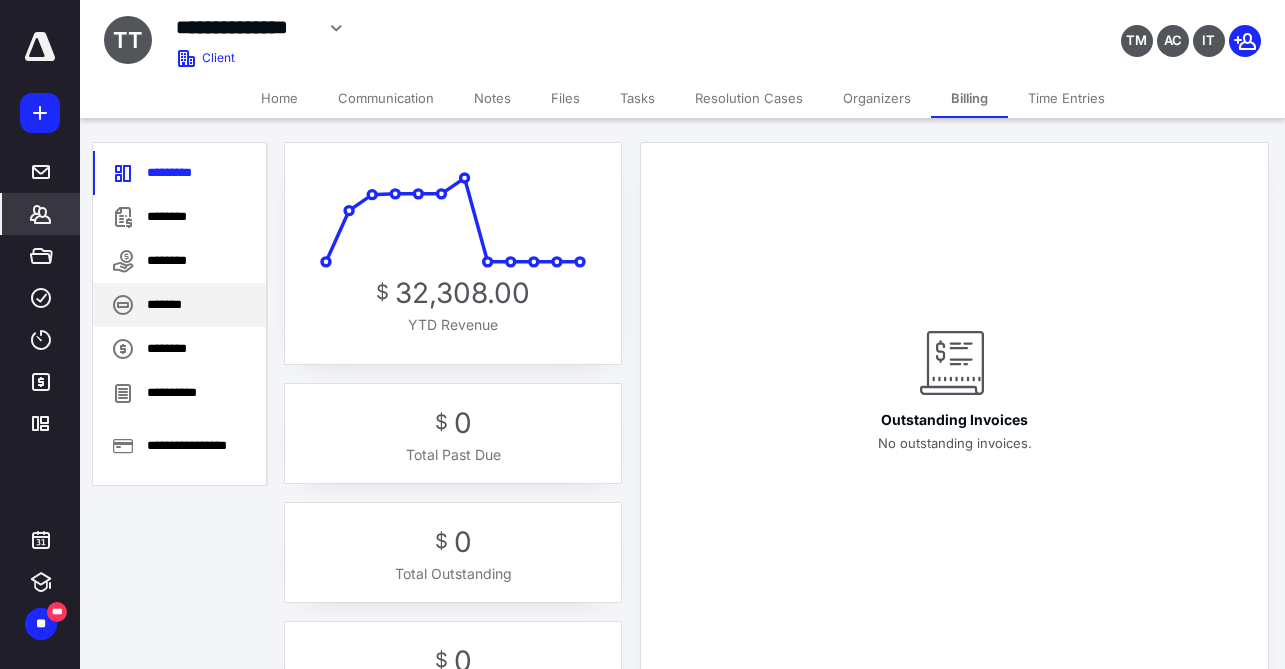 click on "*******" at bounding box center (179, 305) 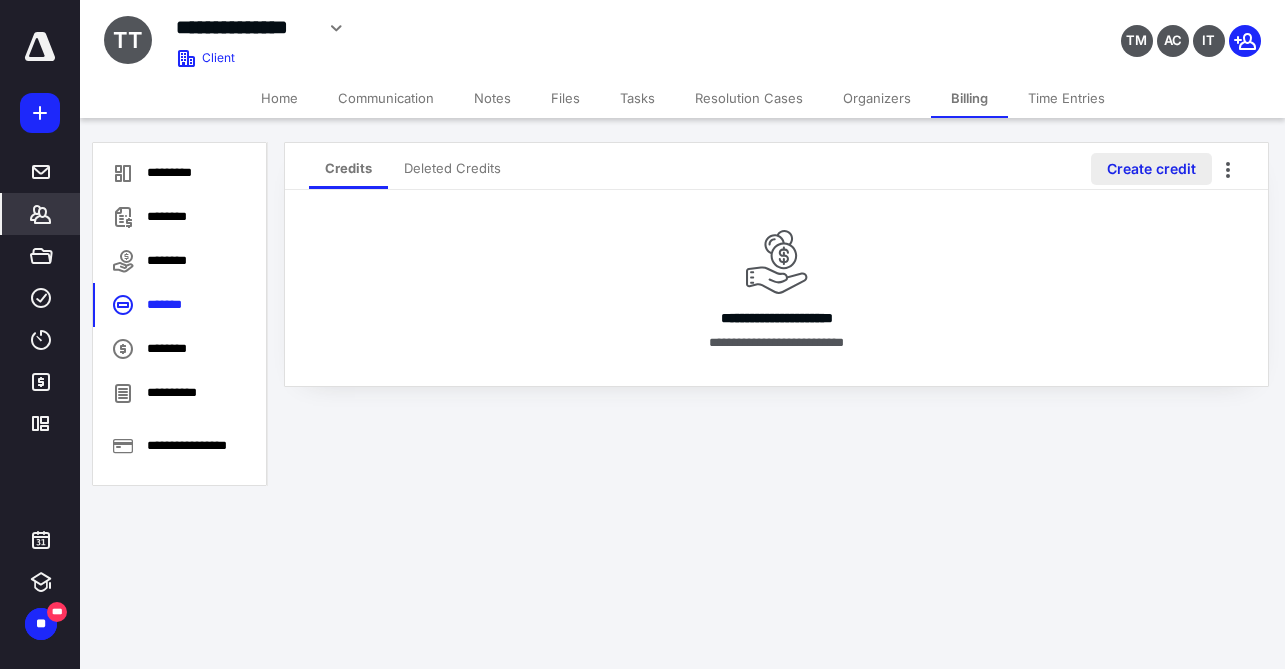 click on "Create credit" at bounding box center (1151, 169) 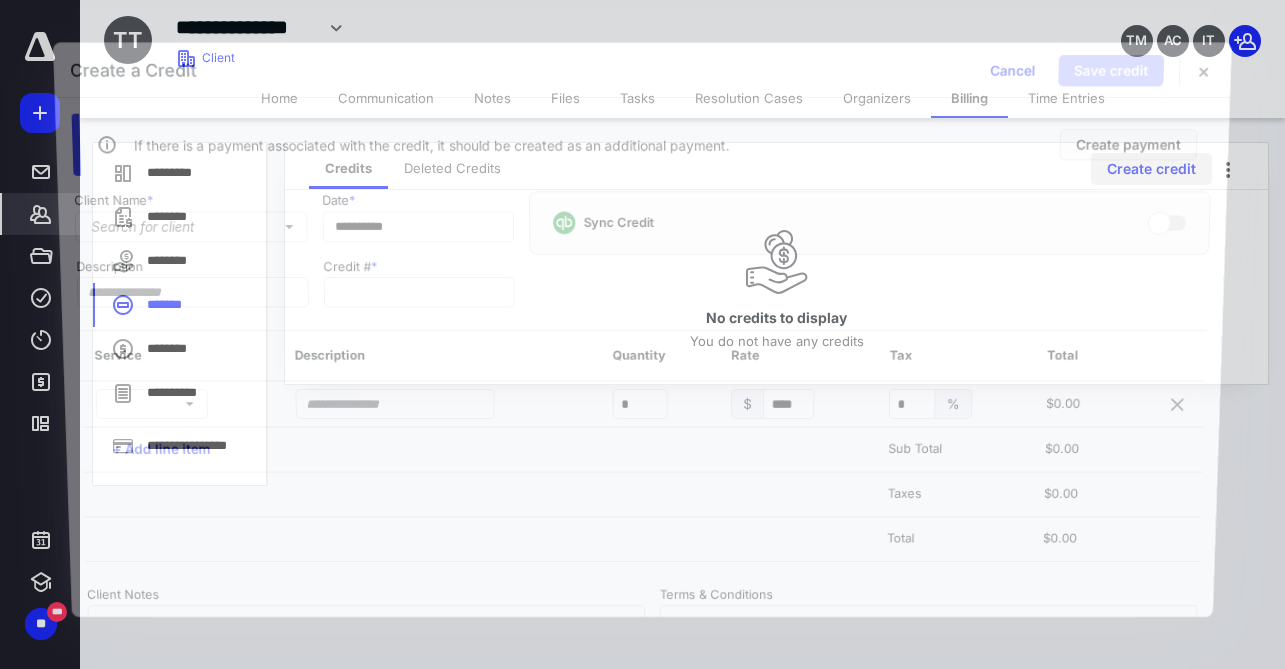 type on "****" 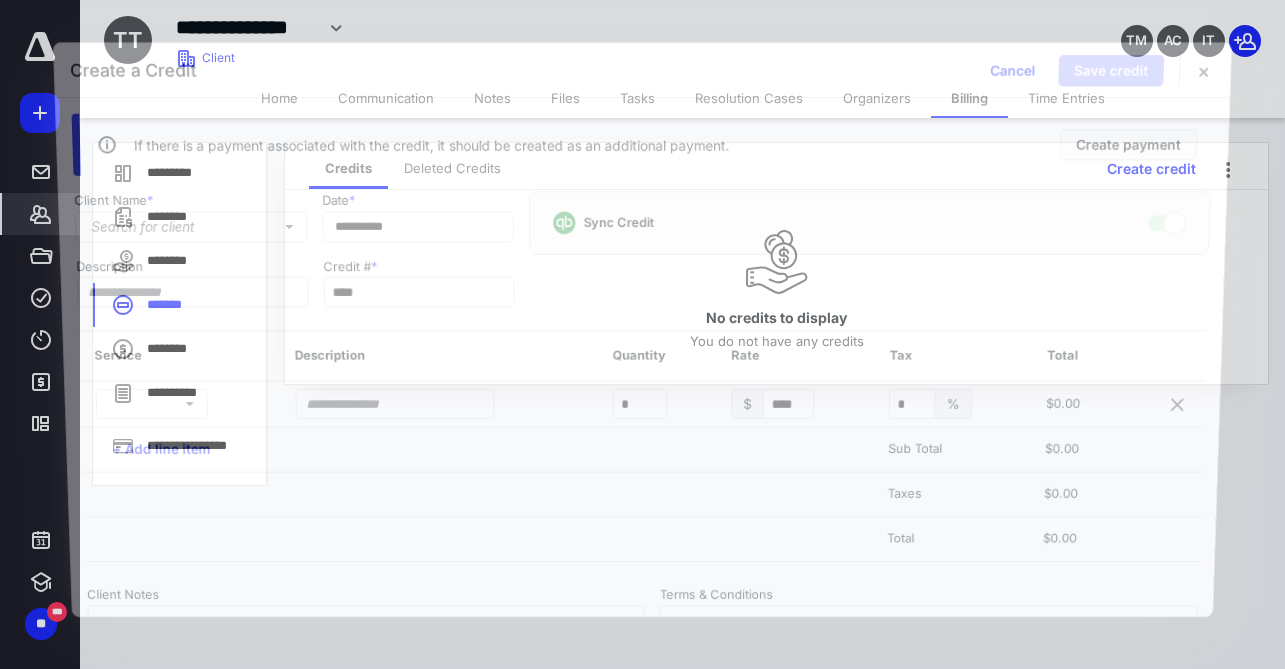 checkbox on "true" 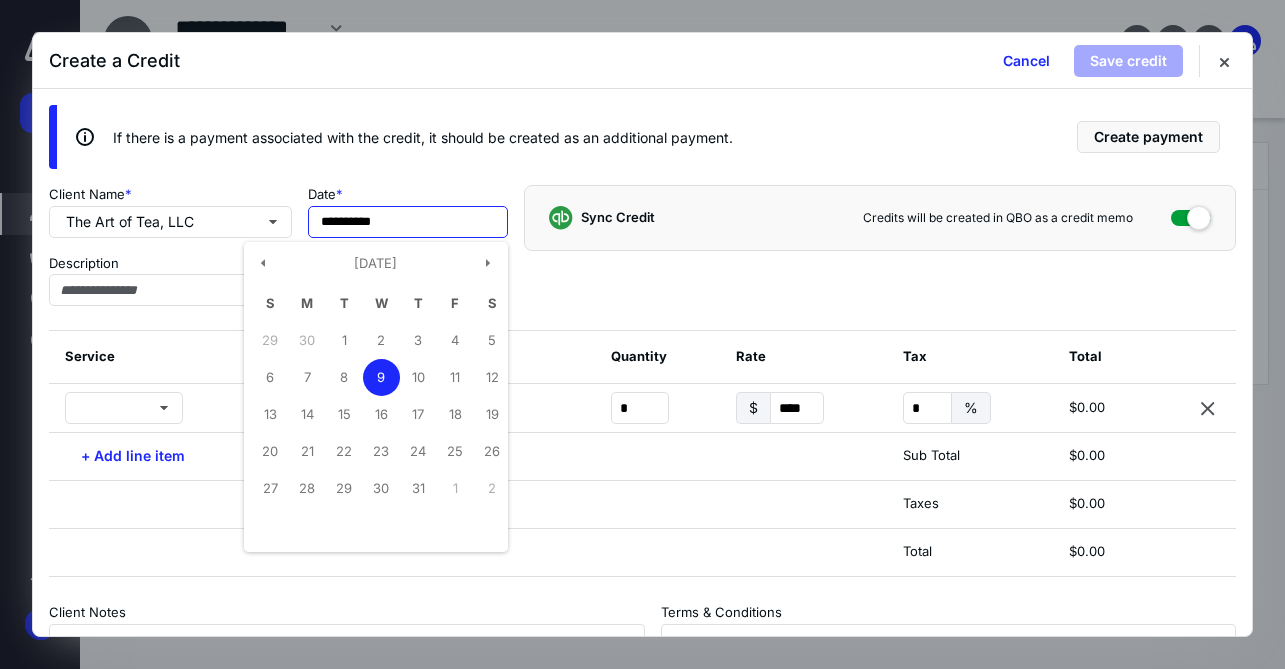 click on "**********" at bounding box center [408, 222] 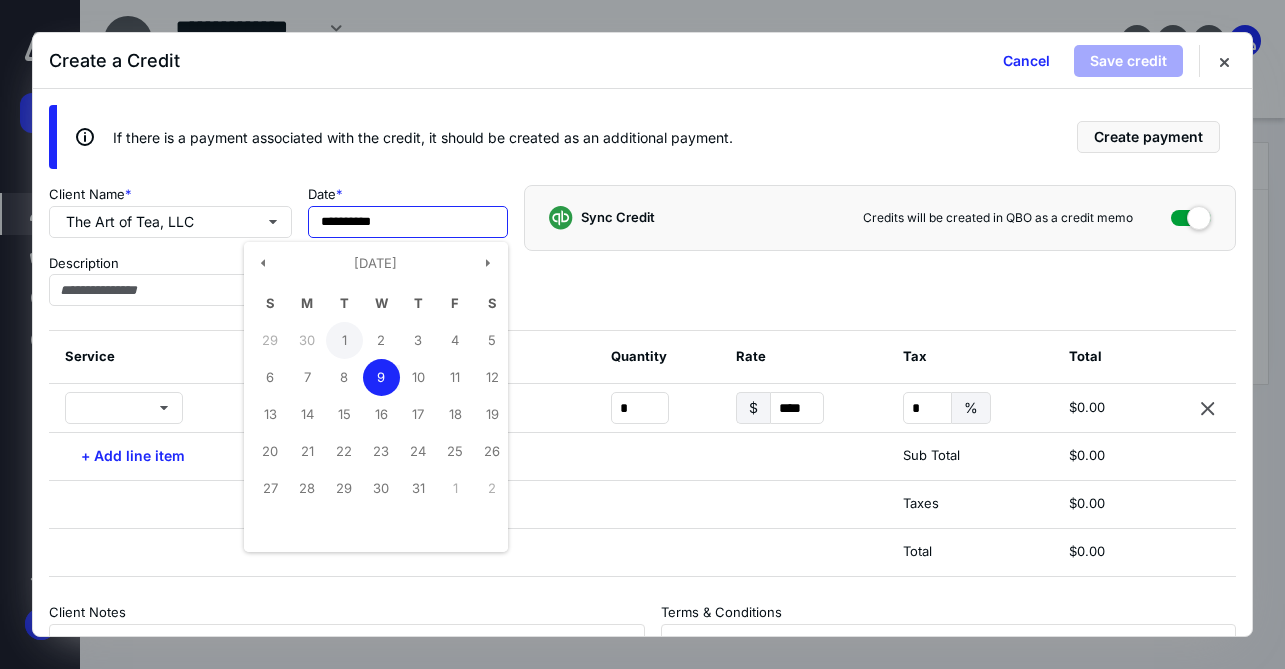 click on "1" at bounding box center [344, 340] 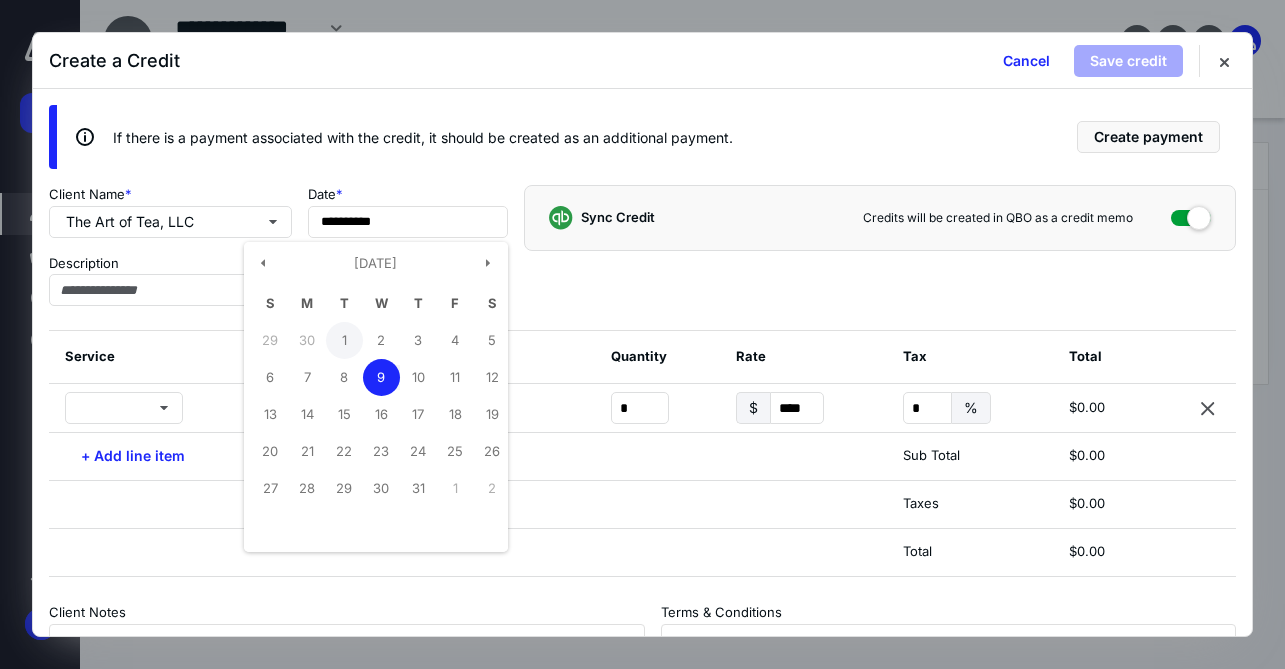 type on "**********" 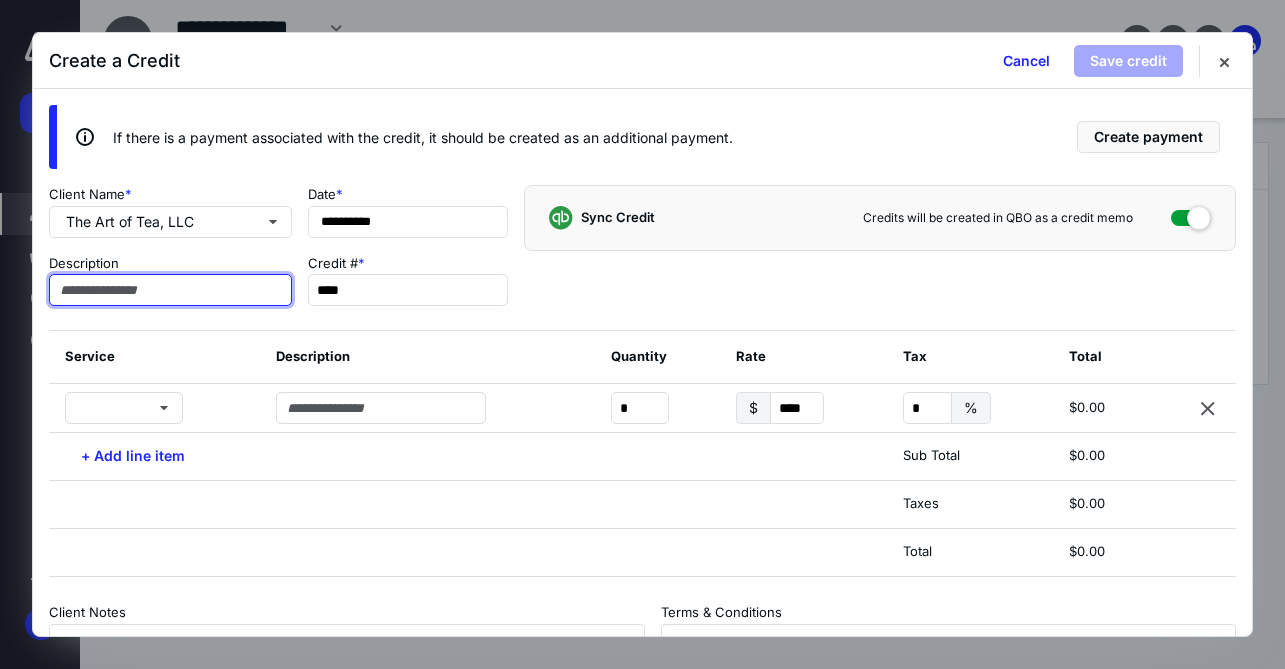 click at bounding box center (170, 290) 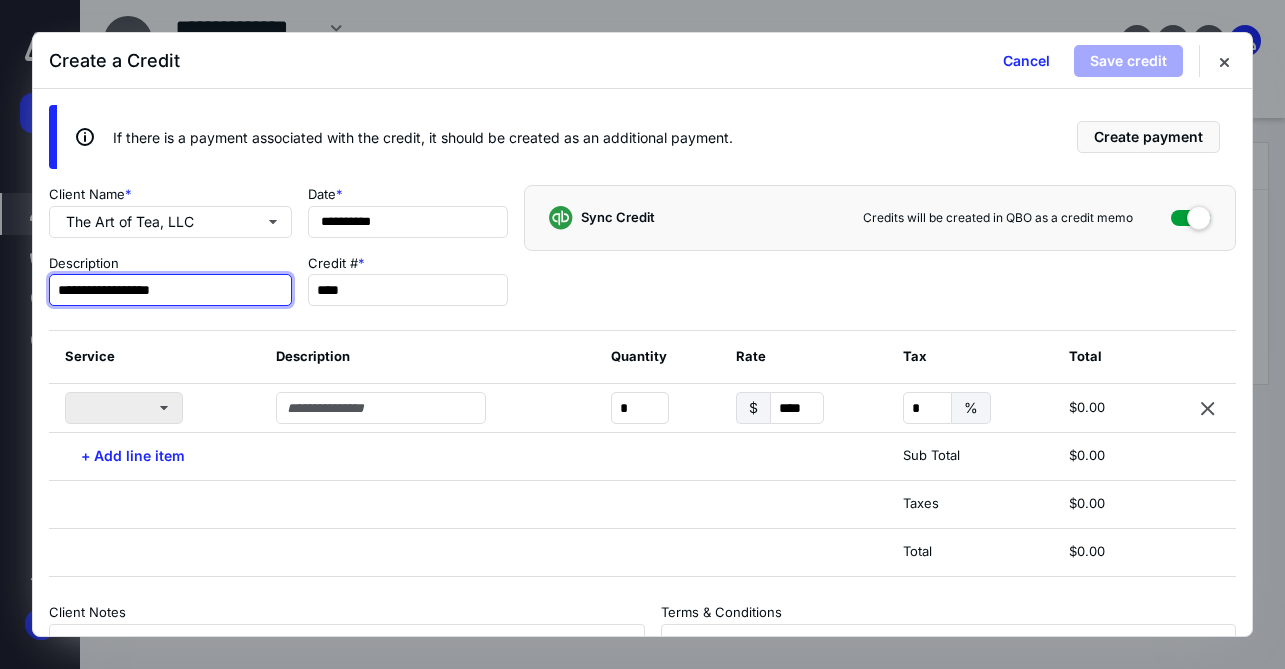 type on "**********" 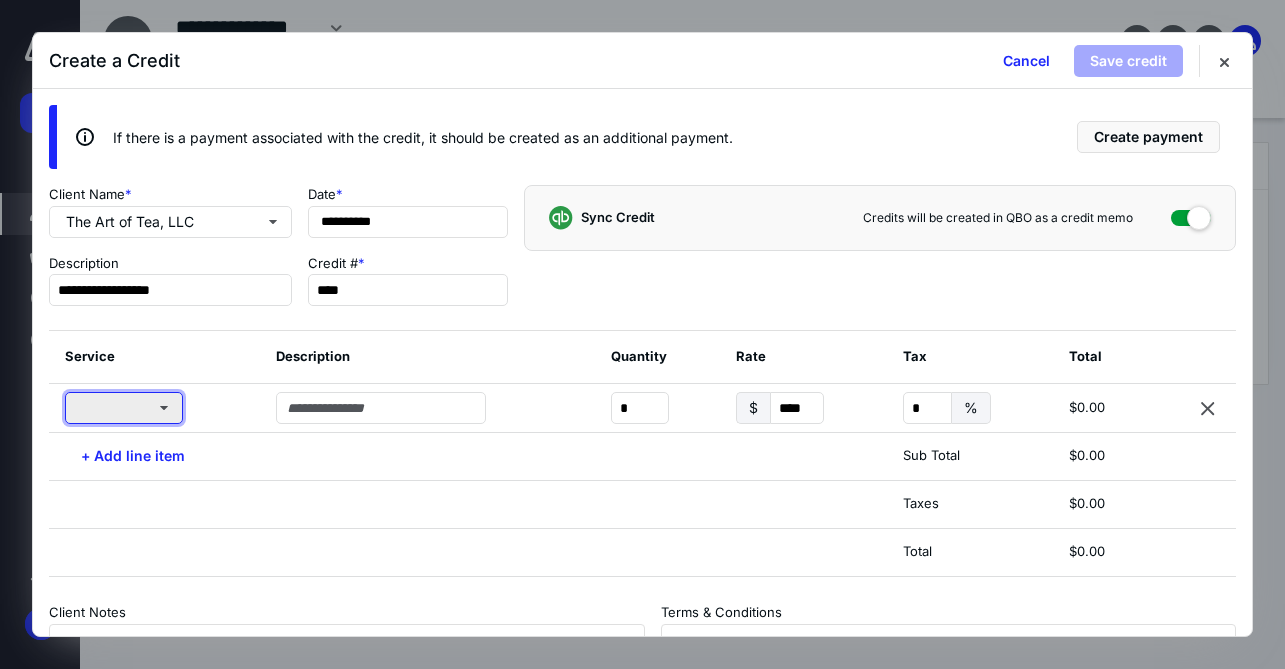 click at bounding box center (124, 408) 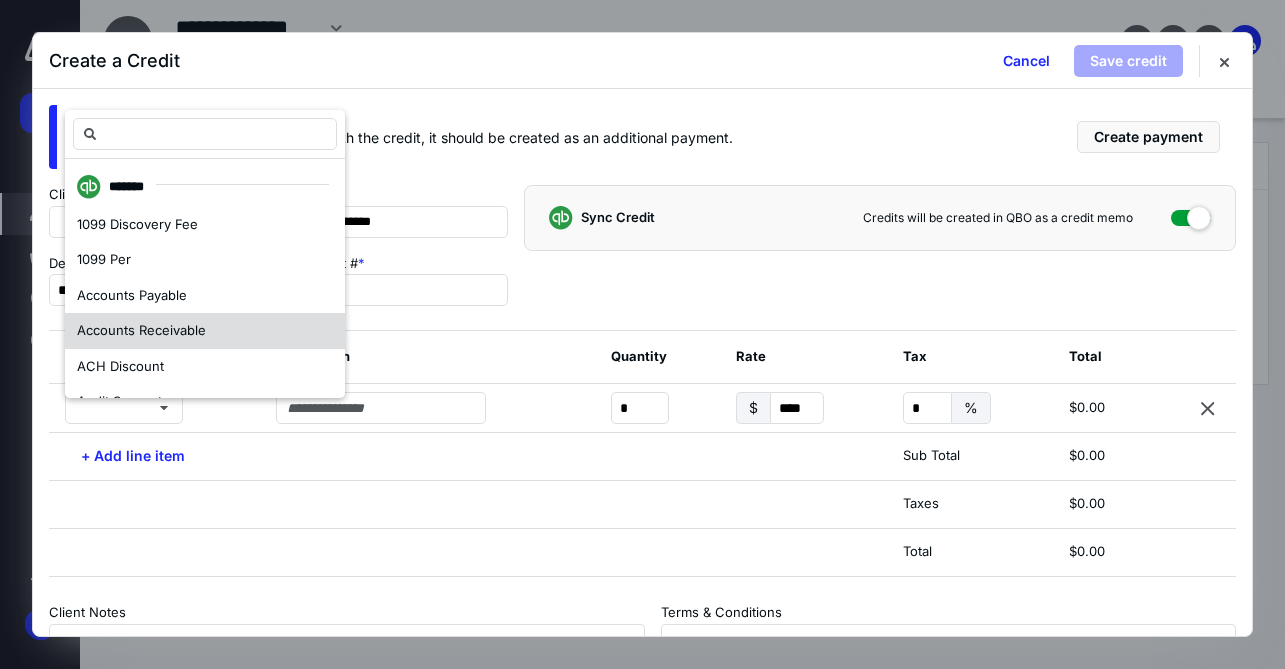click on "Accounts Receivable" at bounding box center (141, 330) 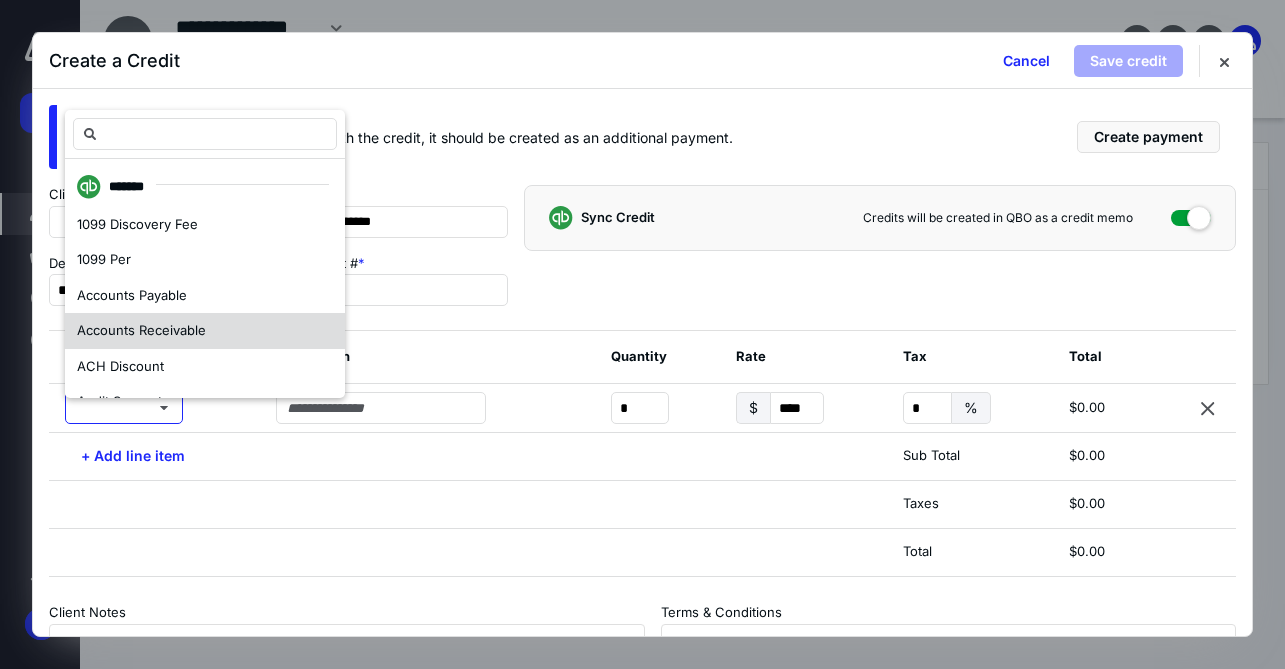 type on "**" 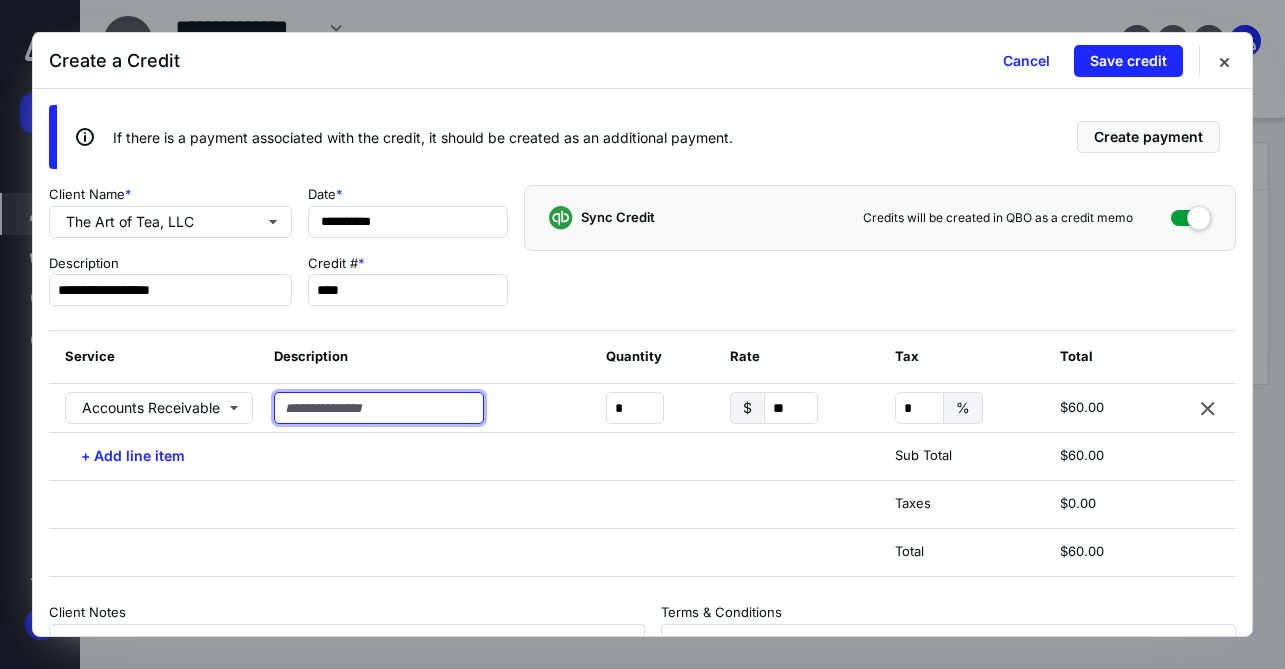 click at bounding box center [379, 408] 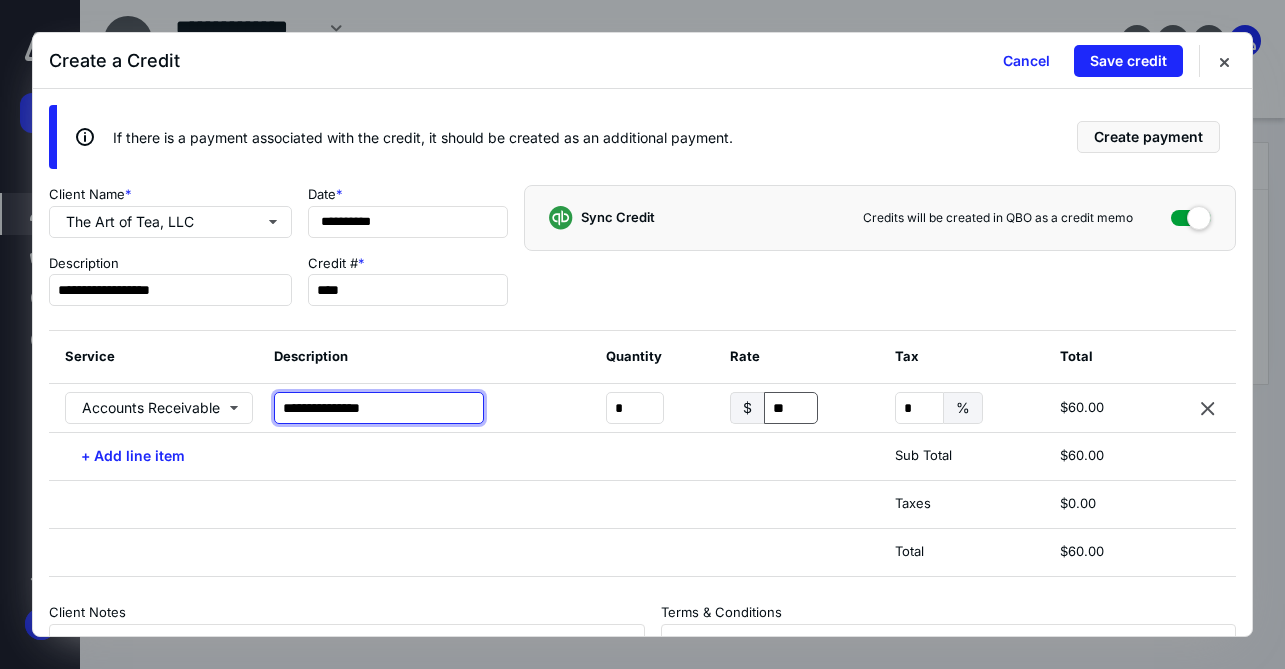 type on "**********" 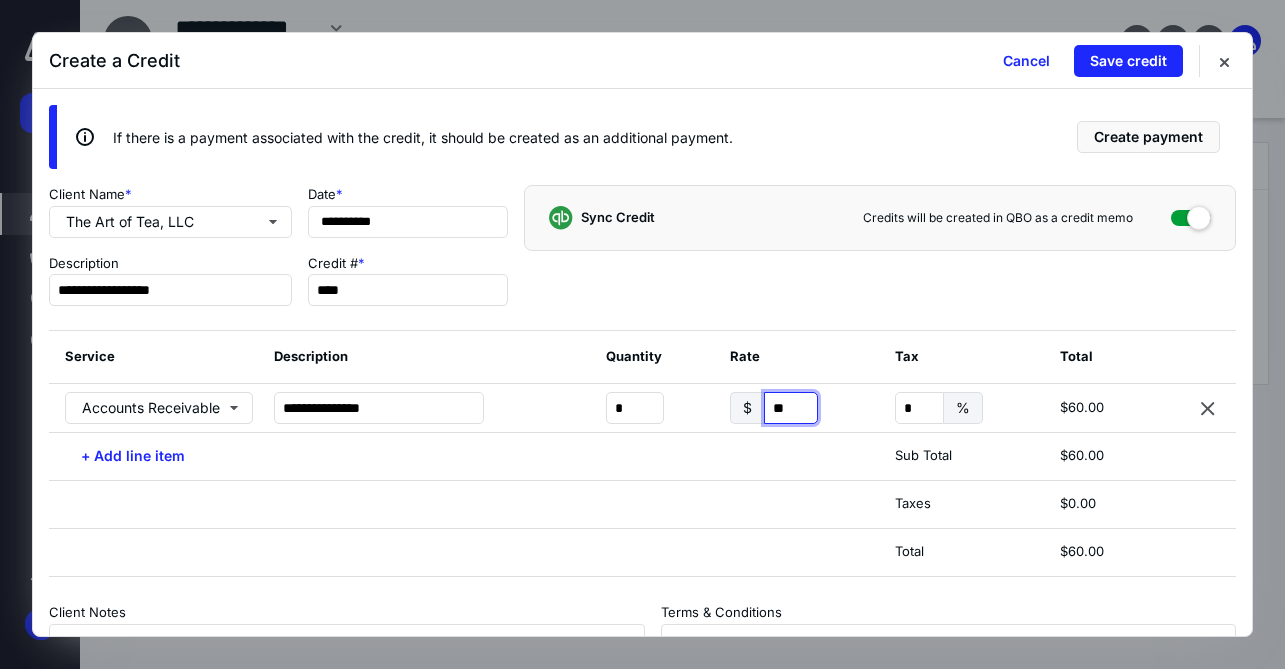 click on "**" at bounding box center [791, 408] 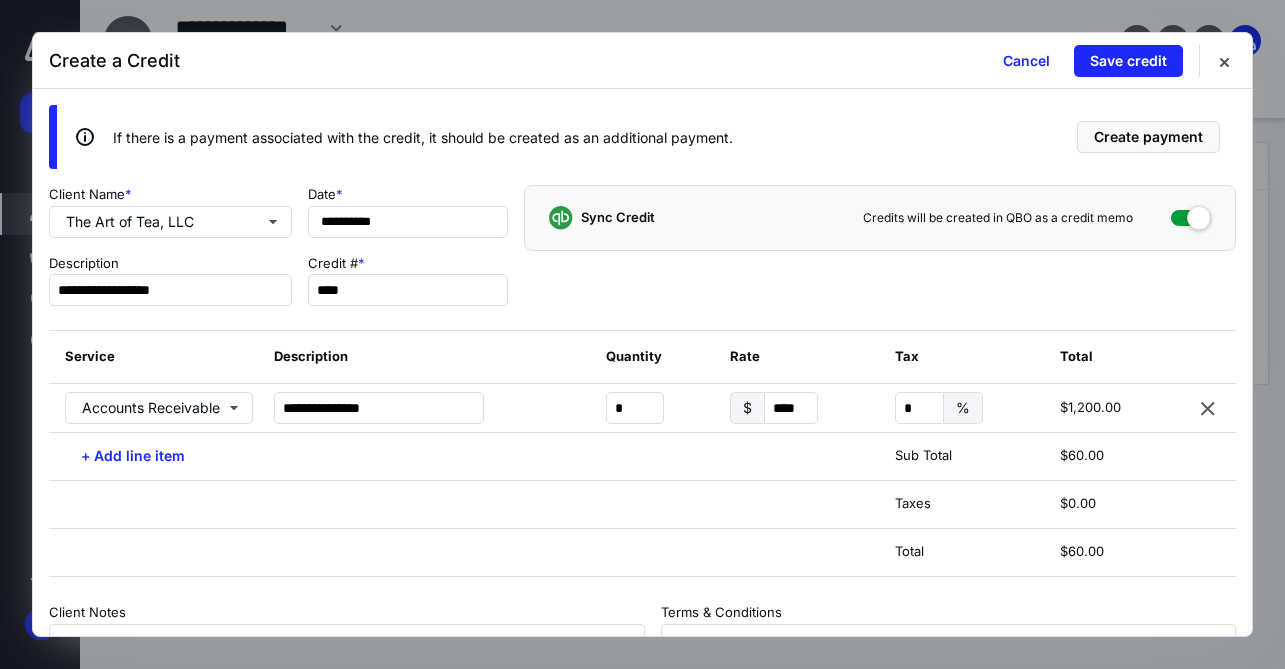 click on "Sync Credit Credits will be created in [GEOGRAPHIC_DATA] as a credit memo" at bounding box center [880, 253] 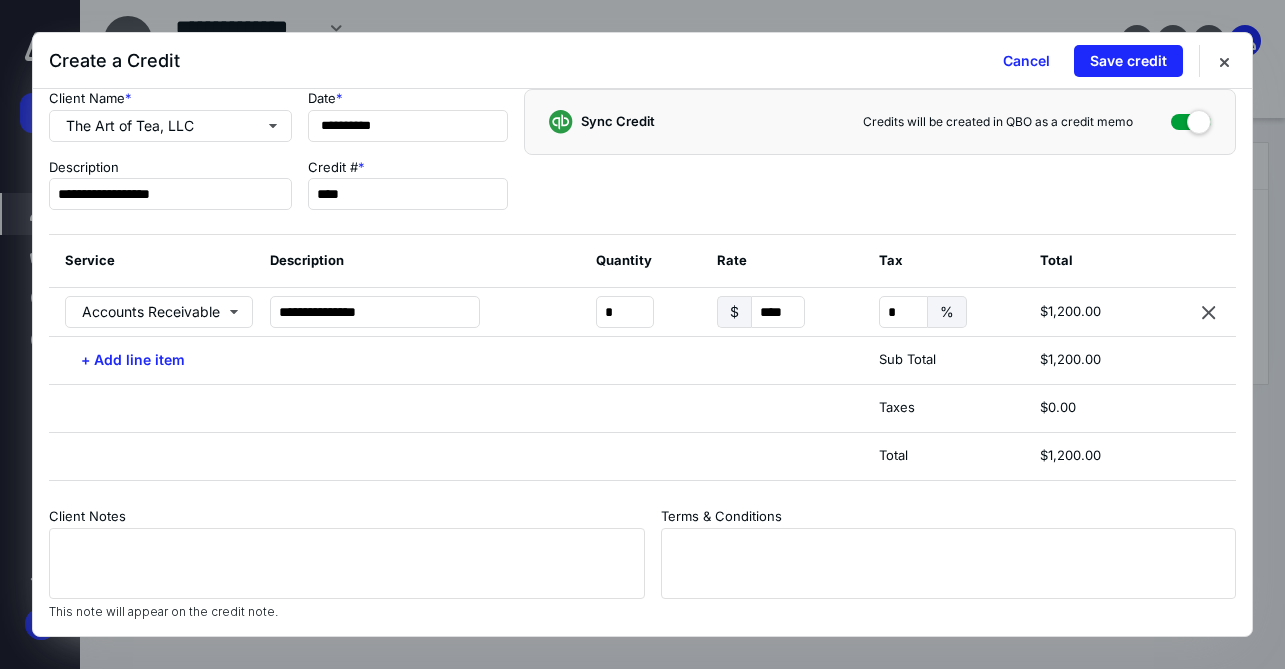 scroll, scrollTop: 0, scrollLeft: 0, axis: both 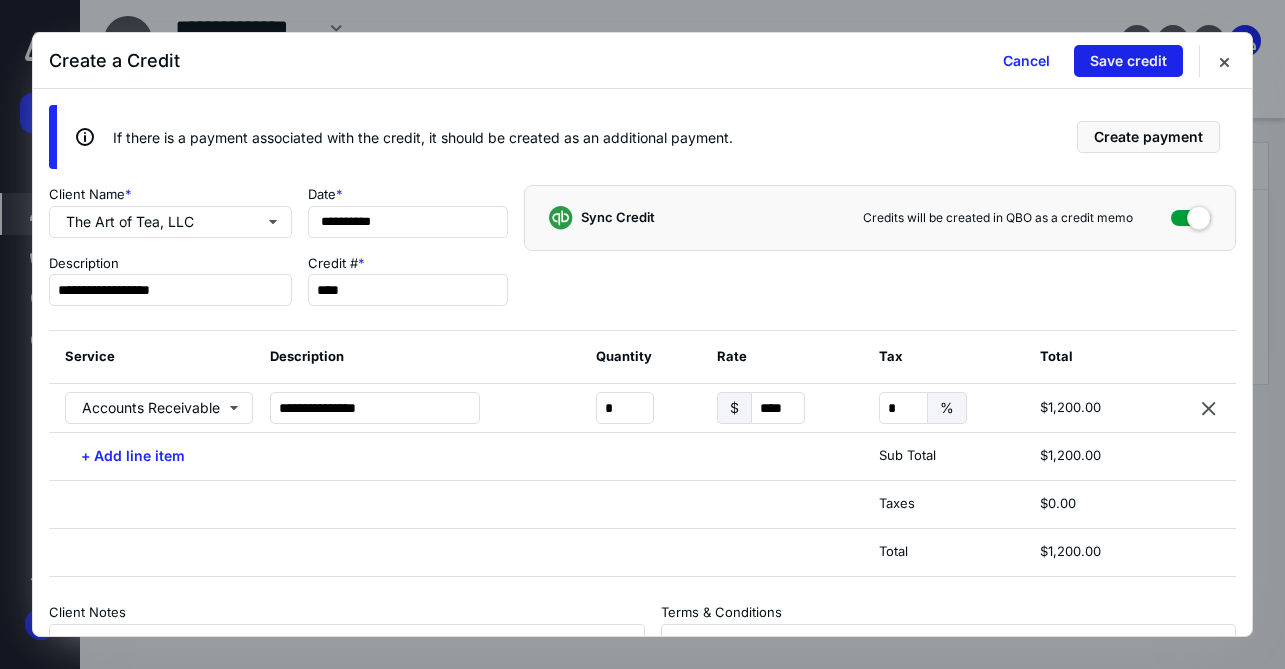 click on "Save credit" at bounding box center (1128, 61) 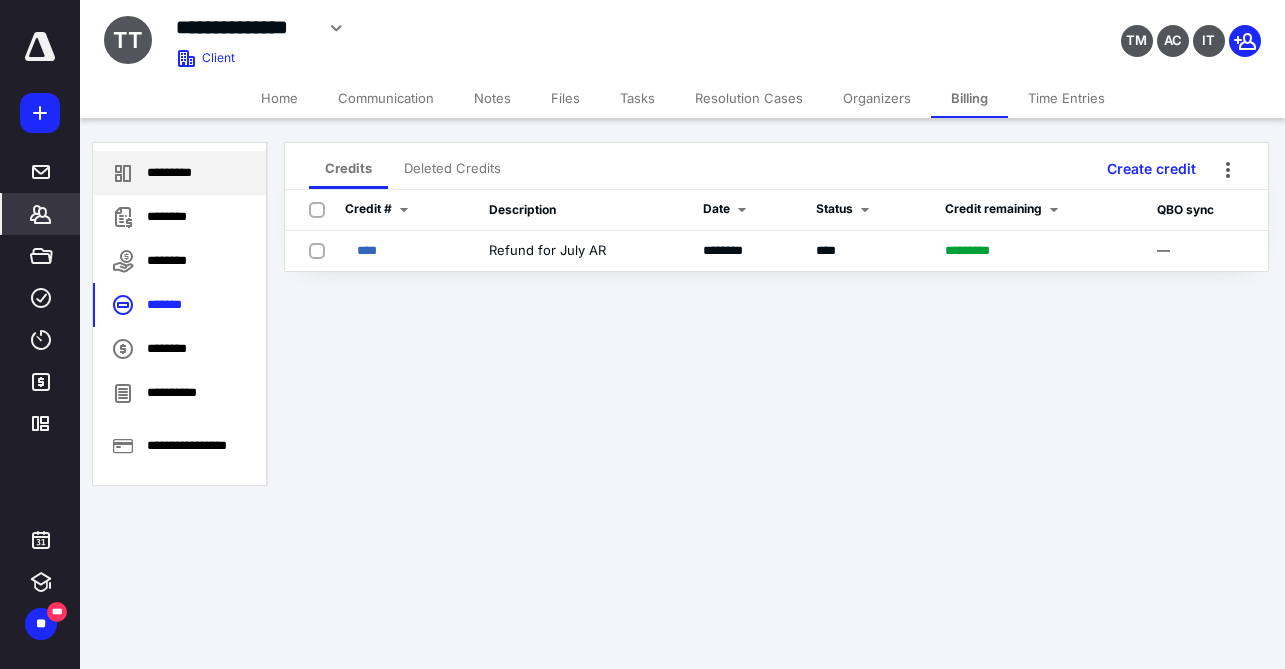 click on "*********" at bounding box center [179, 173] 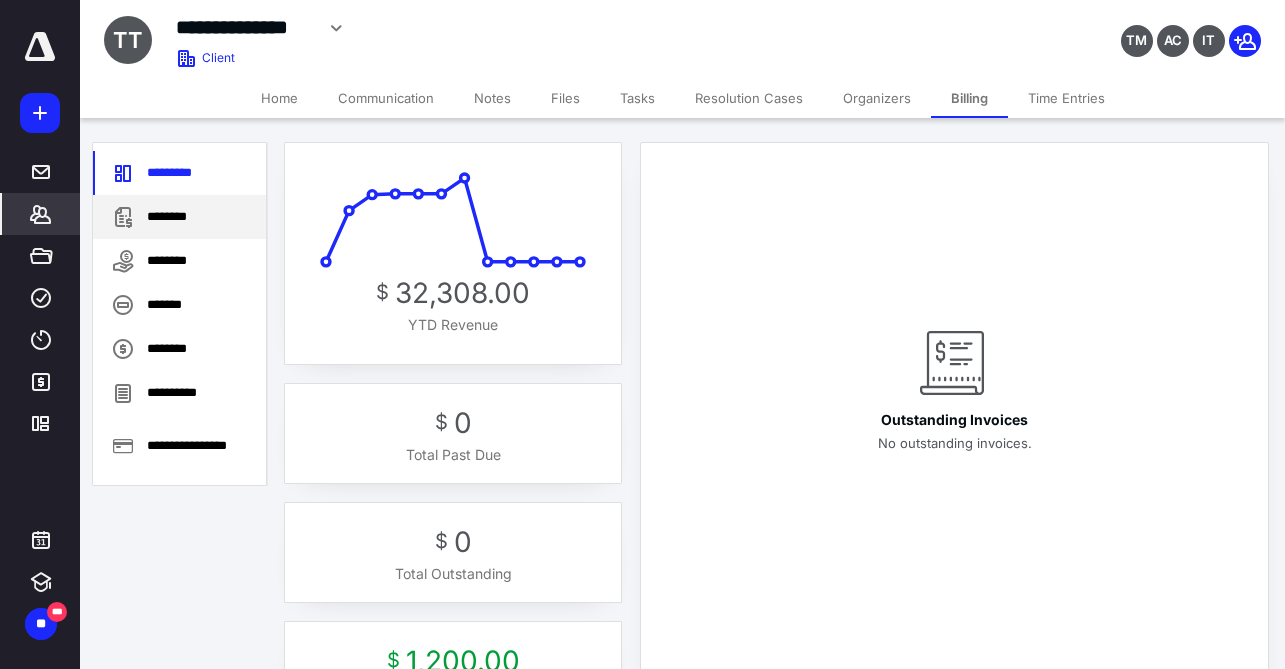 drag, startPoint x: 211, startPoint y: 229, endPoint x: 244, endPoint y: 238, distance: 34.20526 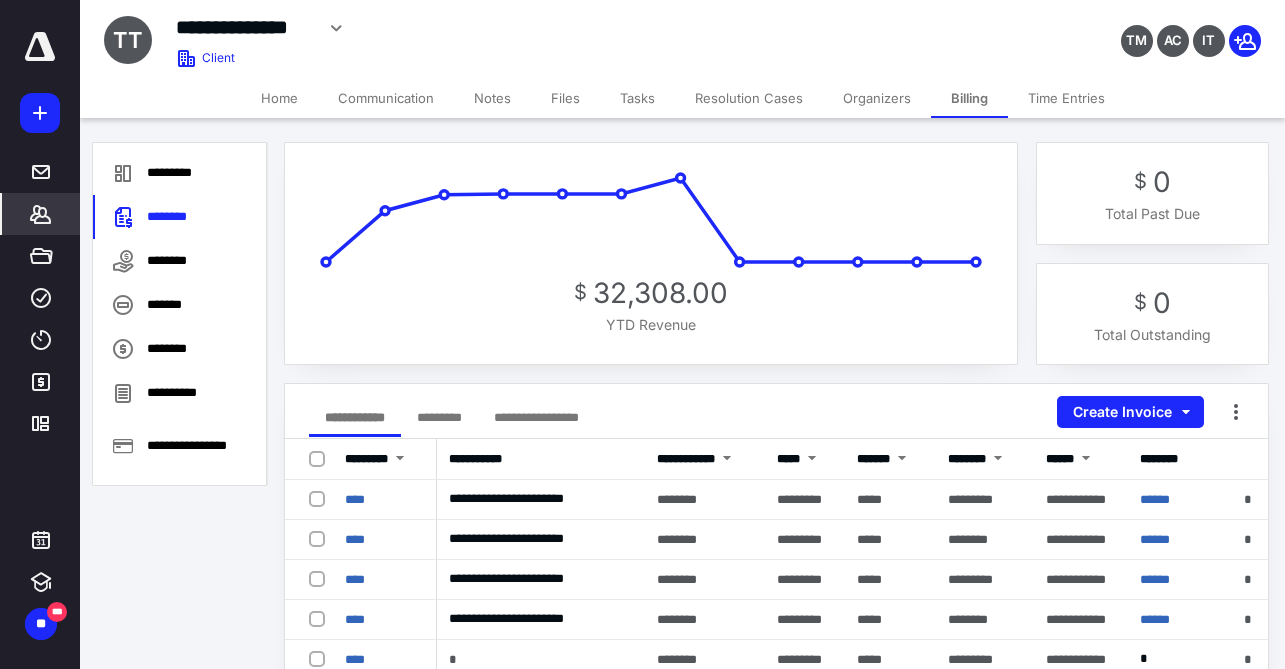 click on "*********" at bounding box center (439, 417) 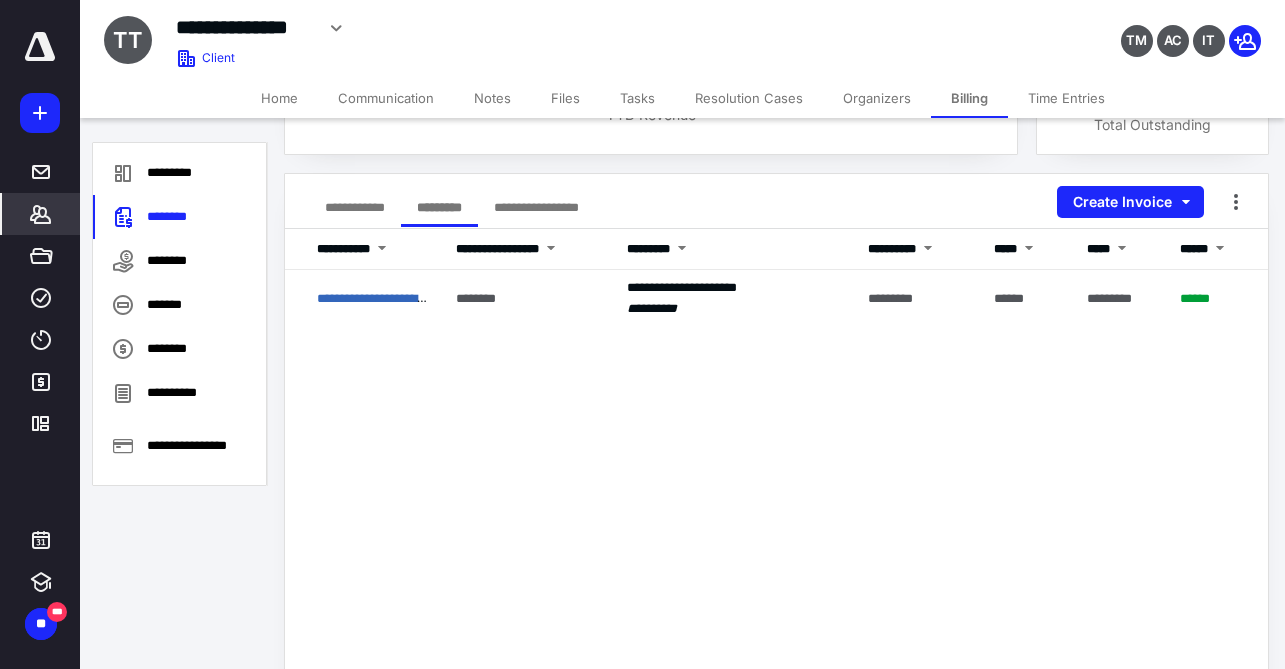 scroll, scrollTop: 220, scrollLeft: 0, axis: vertical 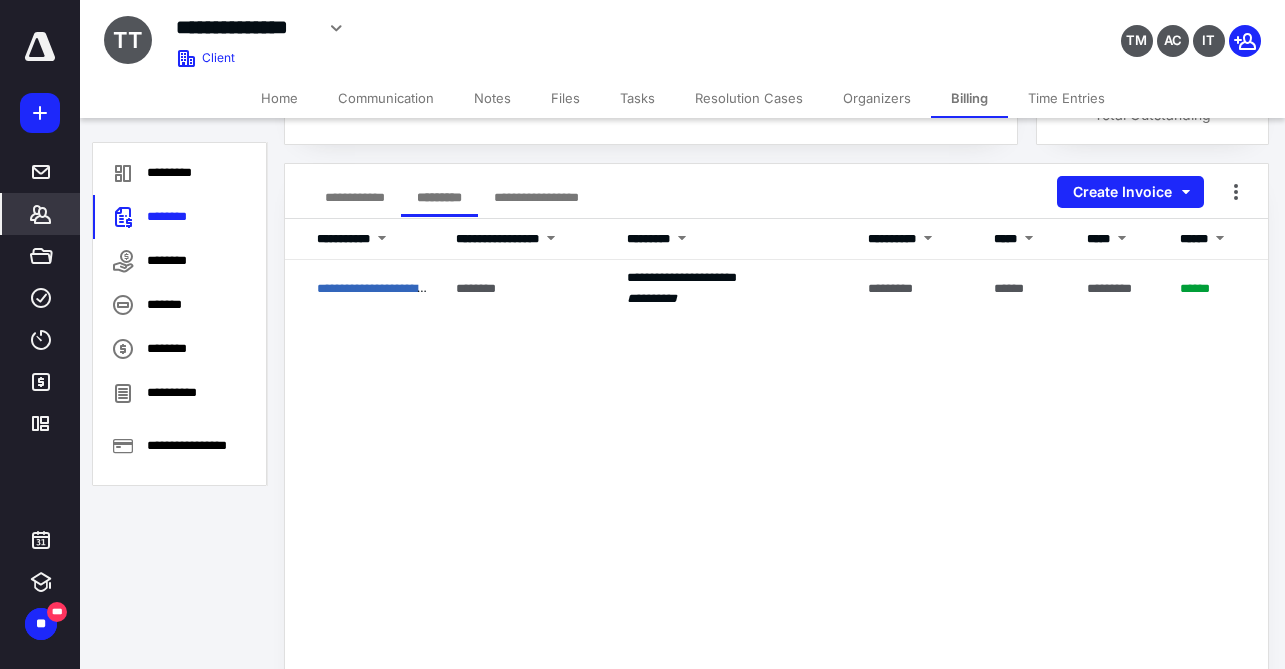 click on "**********" at bounding box center [374, 288] 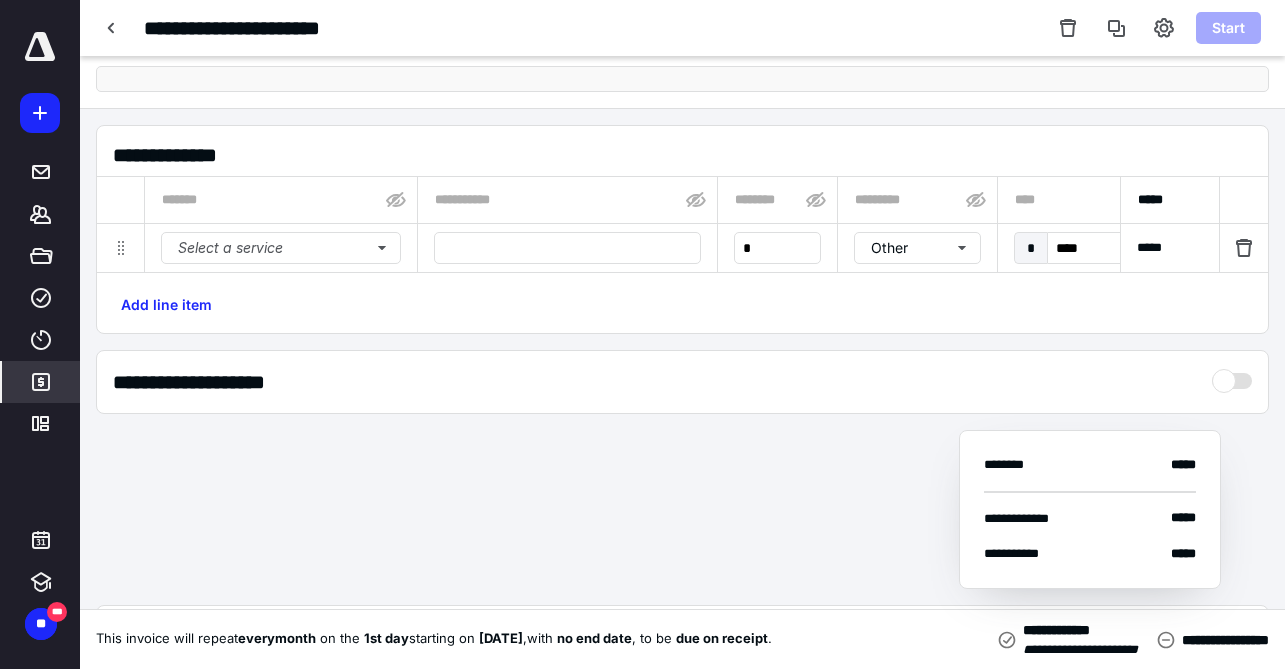 scroll, scrollTop: 0, scrollLeft: 0, axis: both 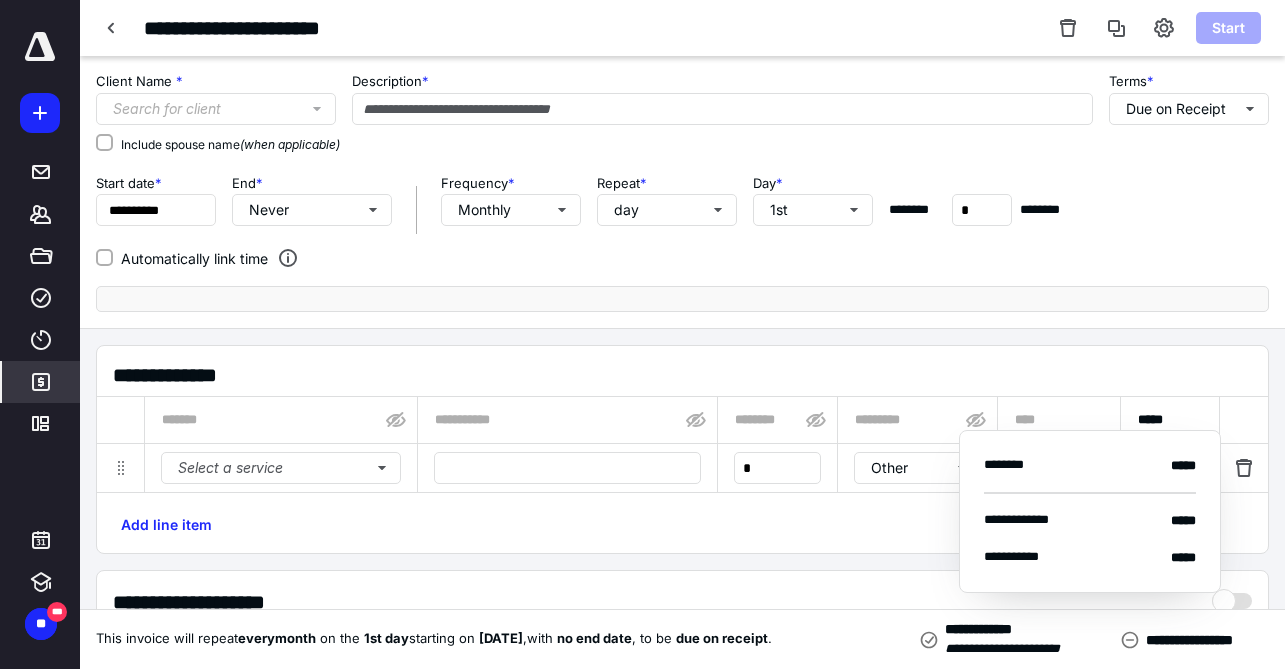 type on "**********" 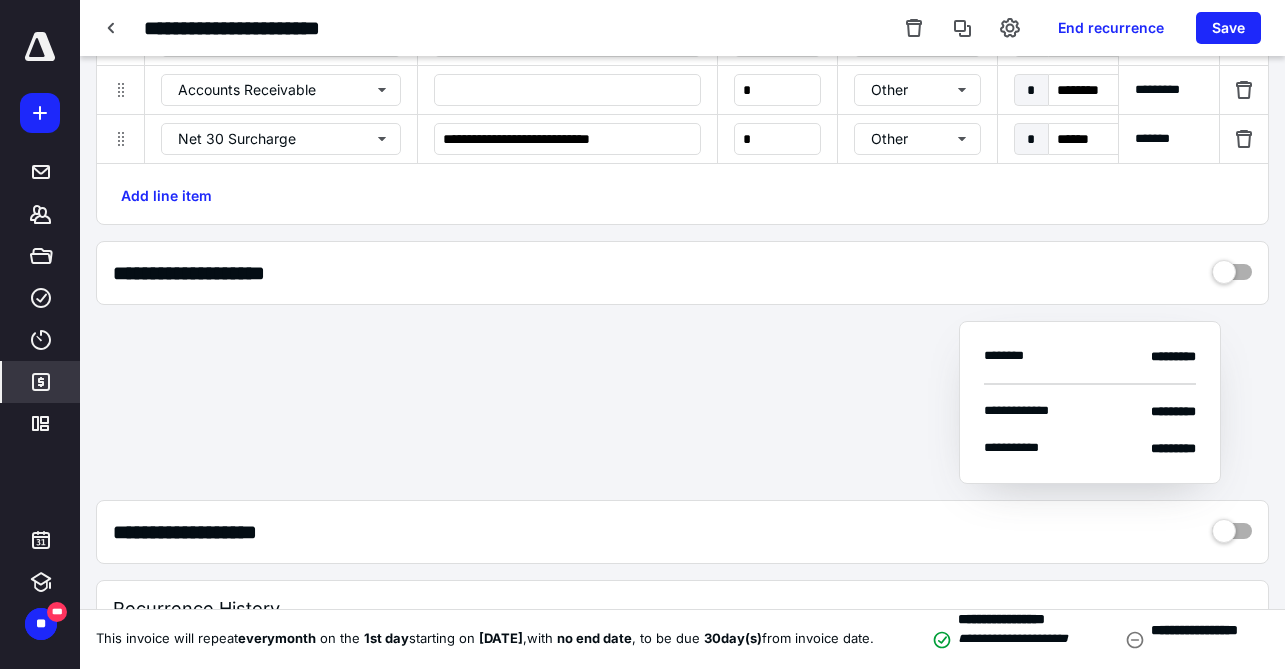scroll, scrollTop: 0, scrollLeft: 0, axis: both 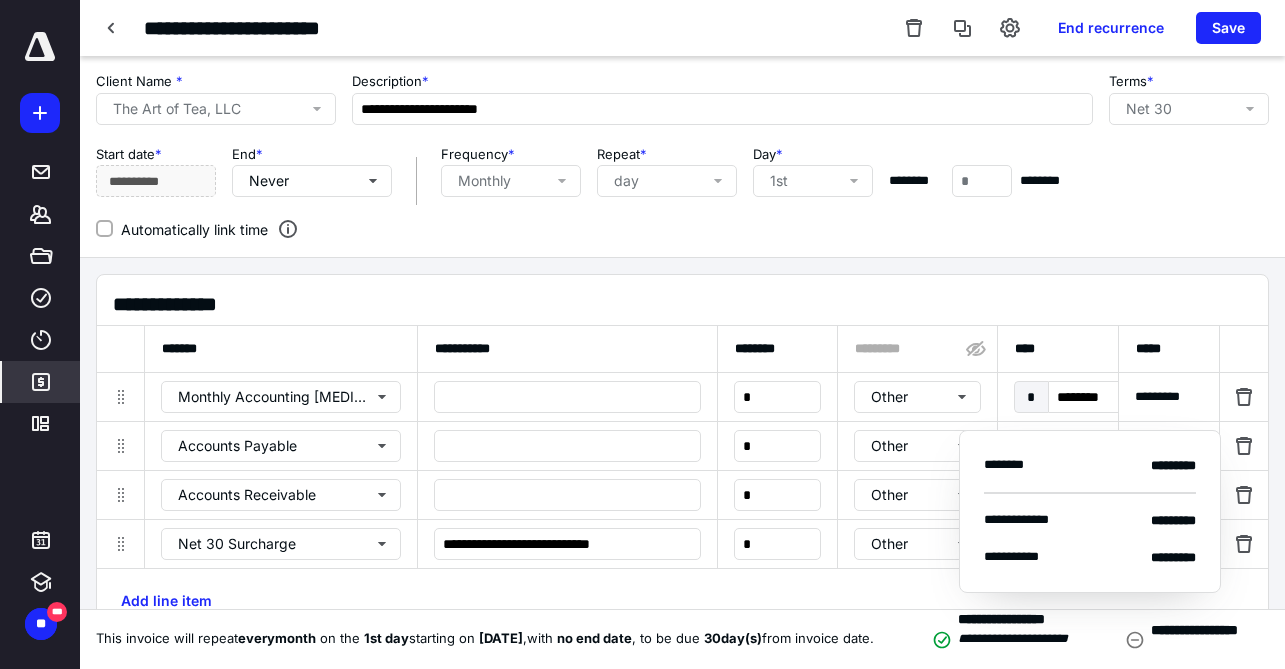 click at bounding box center (112, 28) 